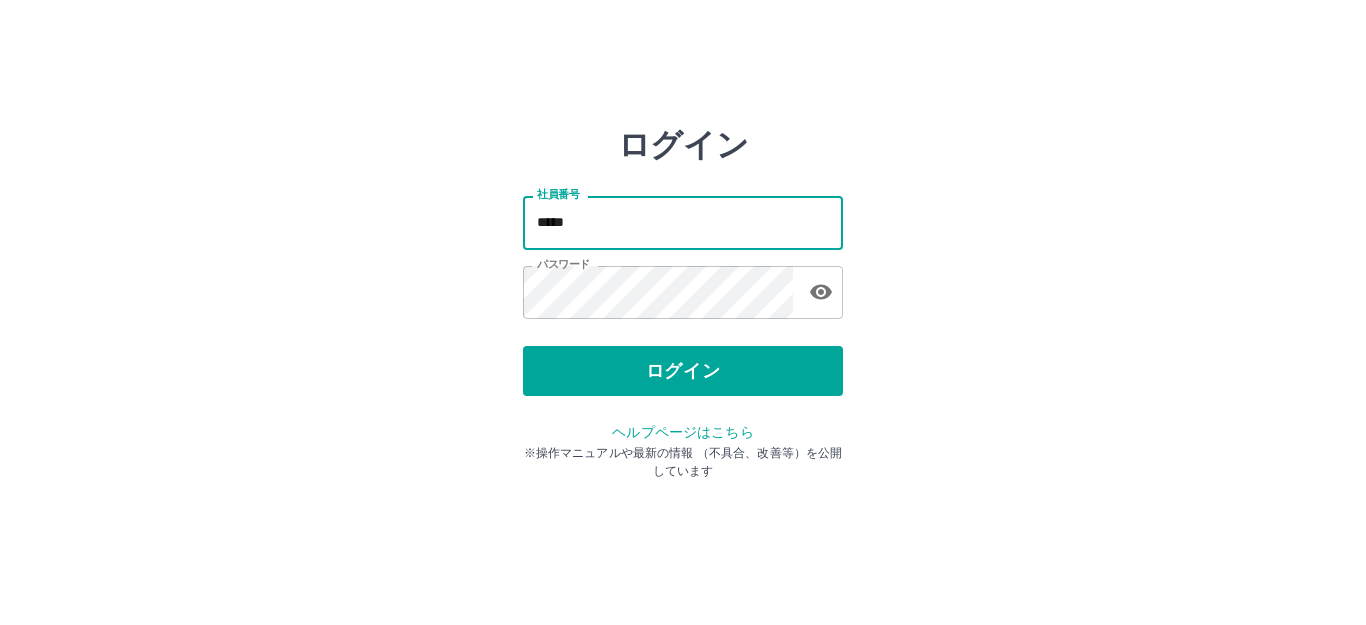 scroll, scrollTop: 0, scrollLeft: 0, axis: both 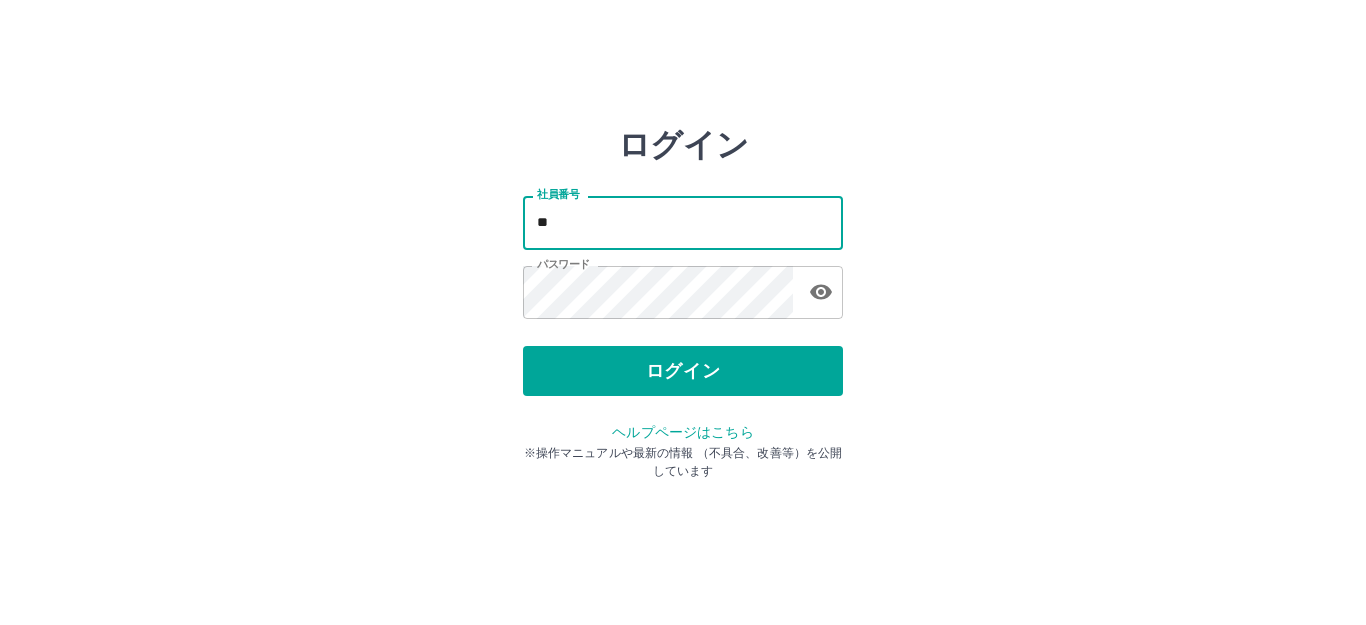 type on "*" 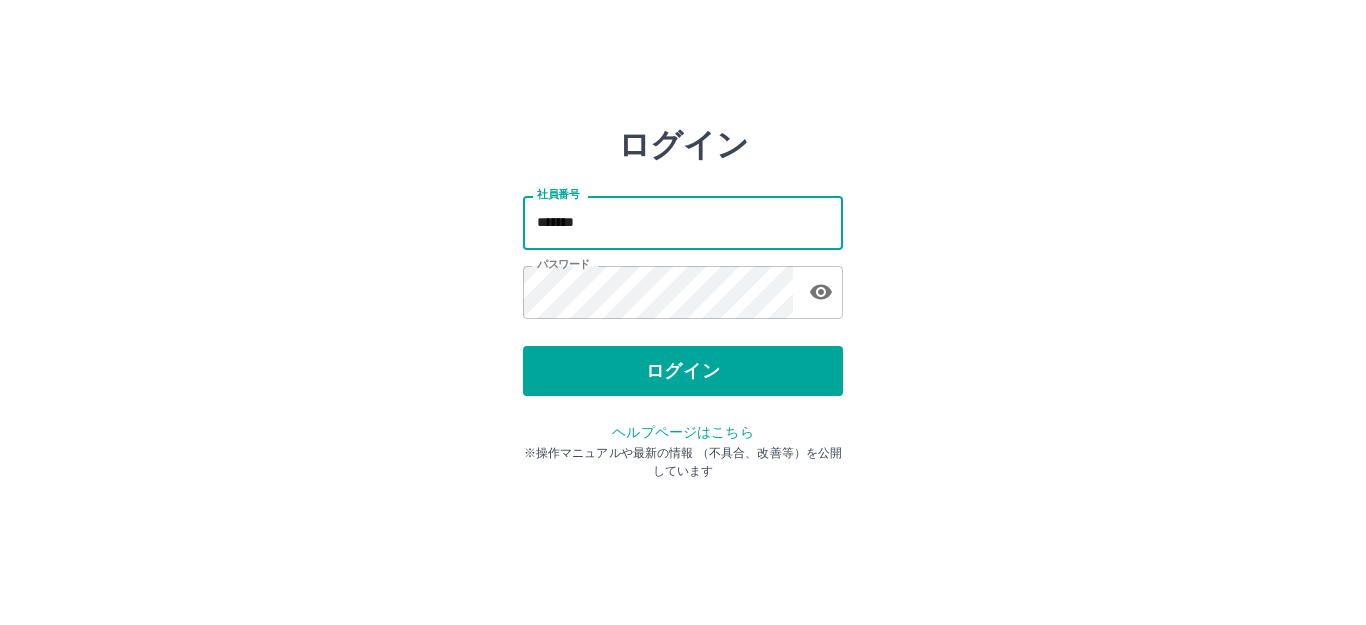type on "*******" 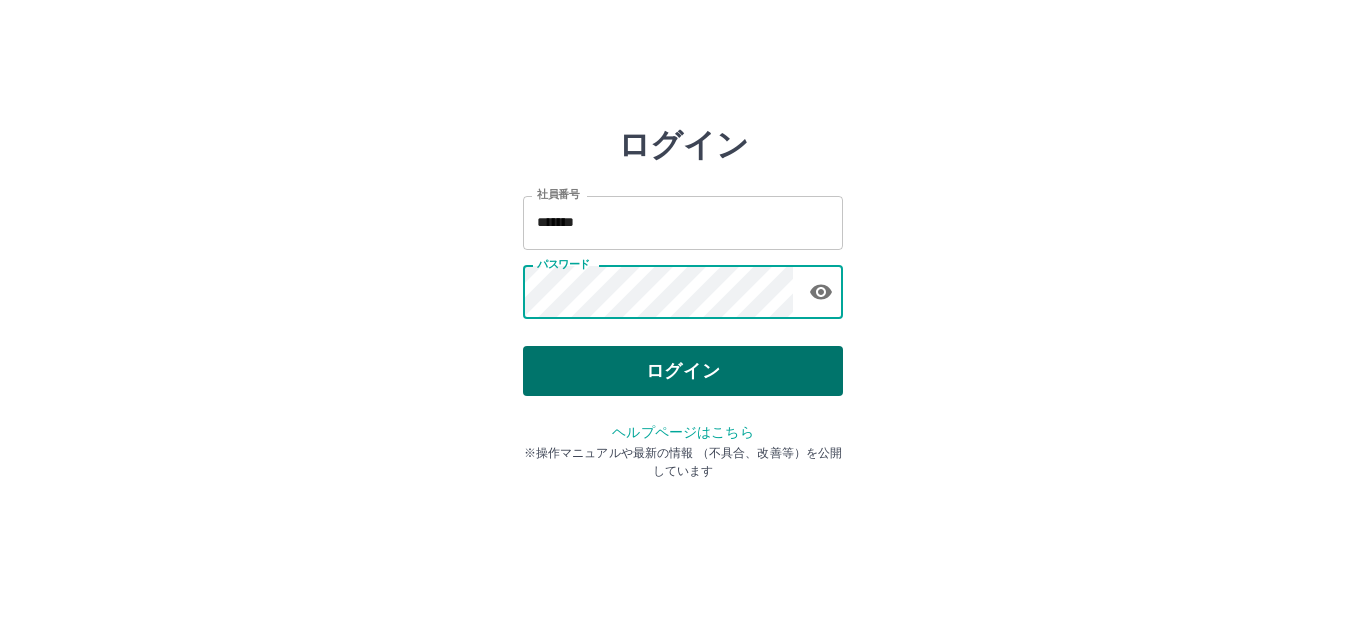 click on "ログイン" at bounding box center [683, 371] 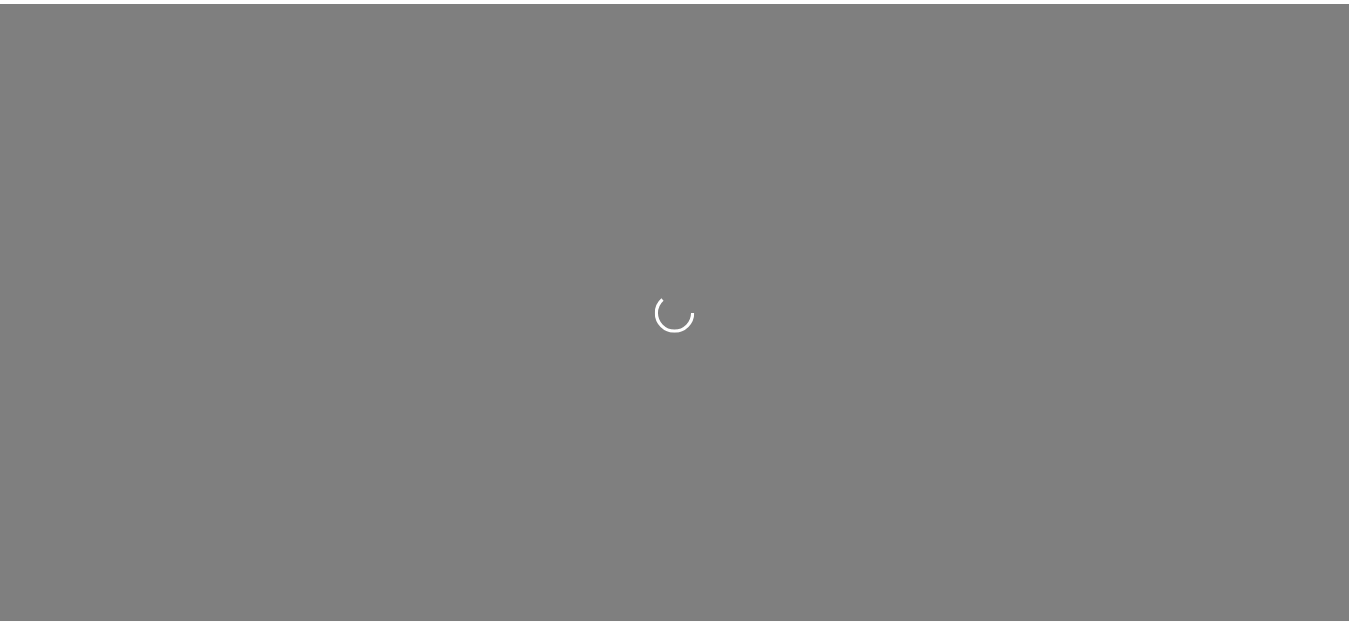 scroll, scrollTop: 0, scrollLeft: 0, axis: both 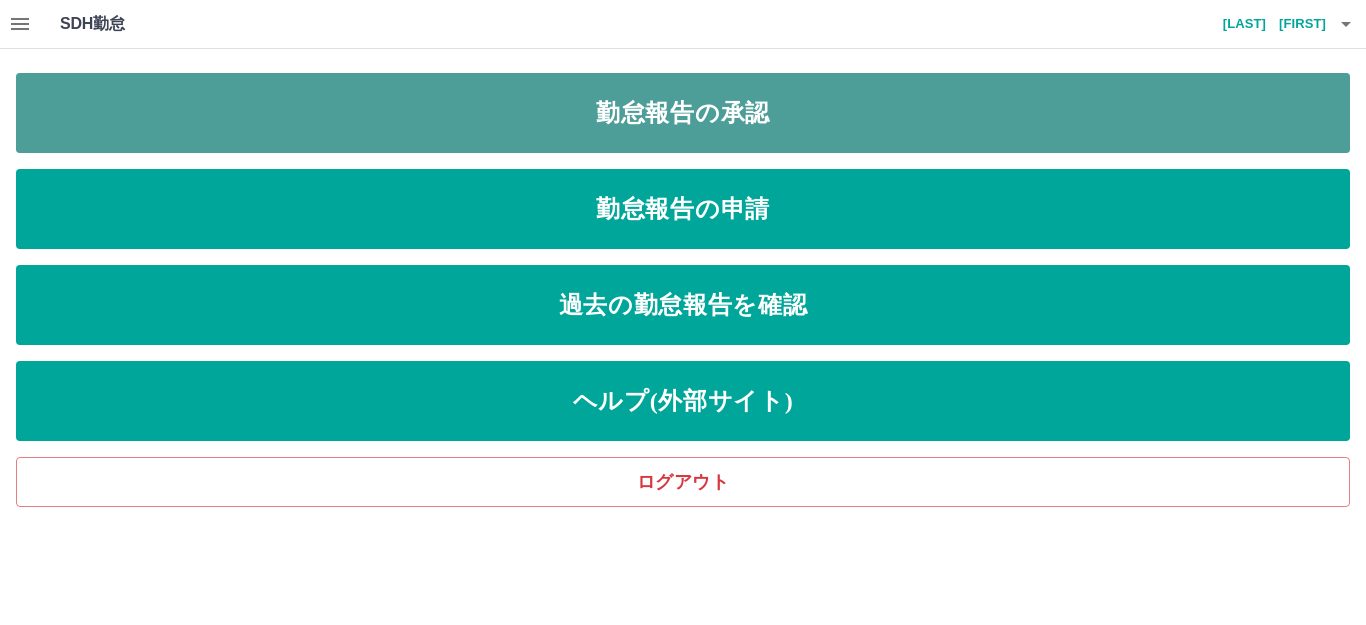 click on "勤怠報告の承認" at bounding box center [683, 113] 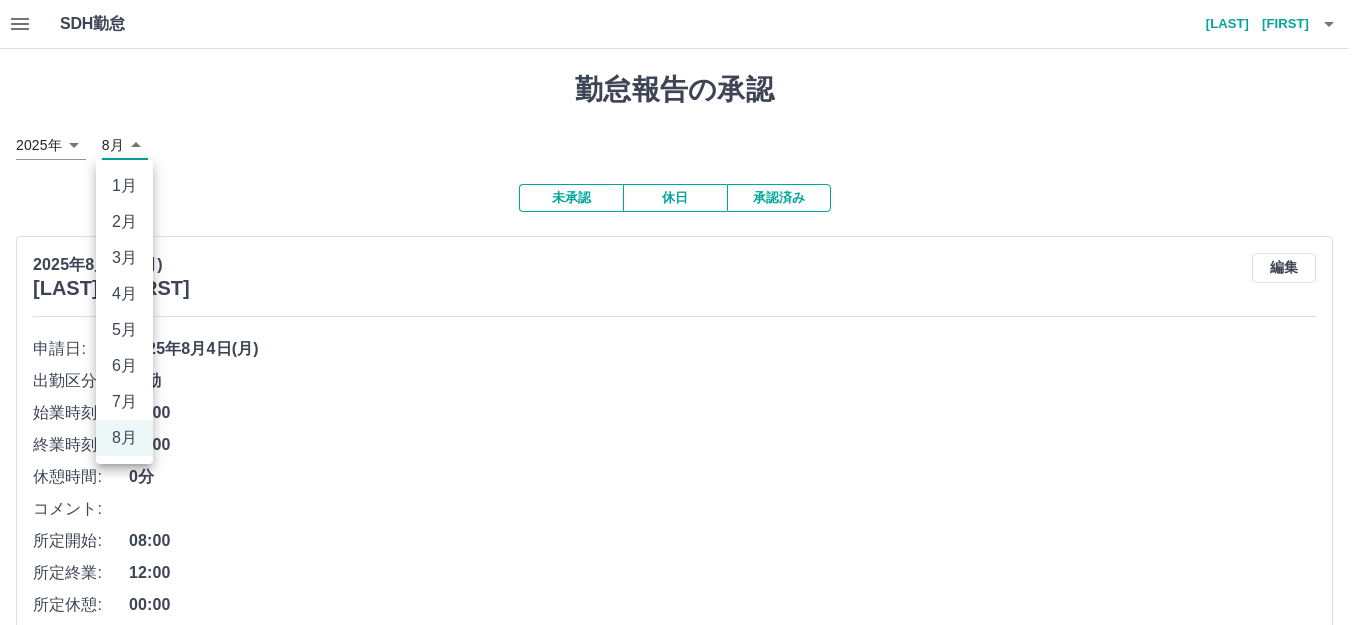 click on "SDH勤怠 [LAST]　[FIRST] 勤怠報告の承認 2025年 **** 8月 * 未承認 休日 承認済み 2025年8月4日(月) [LAST]　[FIRST] 編集 申請日: 2025年8月4日(月) 出勤区分: 出勤 始業時刻: 08:00 終業時刻: 12:00 休憩時間: 0分 コメント: 所定開始: 08:00 所定終業: 12:00 所定休憩: 00:00 所定内: 4時間0分 所定外: 0分 承認する 2025年8月4日(月) [LAST]　[FIRST] 編集 申請日: 2025年8月4日(月) 出勤区分: 出勤 始業時刻: 10:00 終業時刻: 14:00 休憩時間: 0分 コメント: 所定開始: 10:00 所定終業: 14:00 所定休憩: 00:00 所定内: 4時間0分 所定外: 0分 承認する 2025年8月4日(月) [LAST]　[FIRST] 編集 申請日: 2025年8月4日(月) 出勤区分: 出勤 始業時刻: 12:00 終業時刻: 19:00 休憩時間: 45分 コメント: 8/5の振出、居残り児童対応のため 所定開始: 12:00 所定終業: 19:00 所定休憩: 00:45 所定内: 6時間15分 所定外: 0分 承認する 2025年8月4日(月)" at bounding box center [683, 1230] 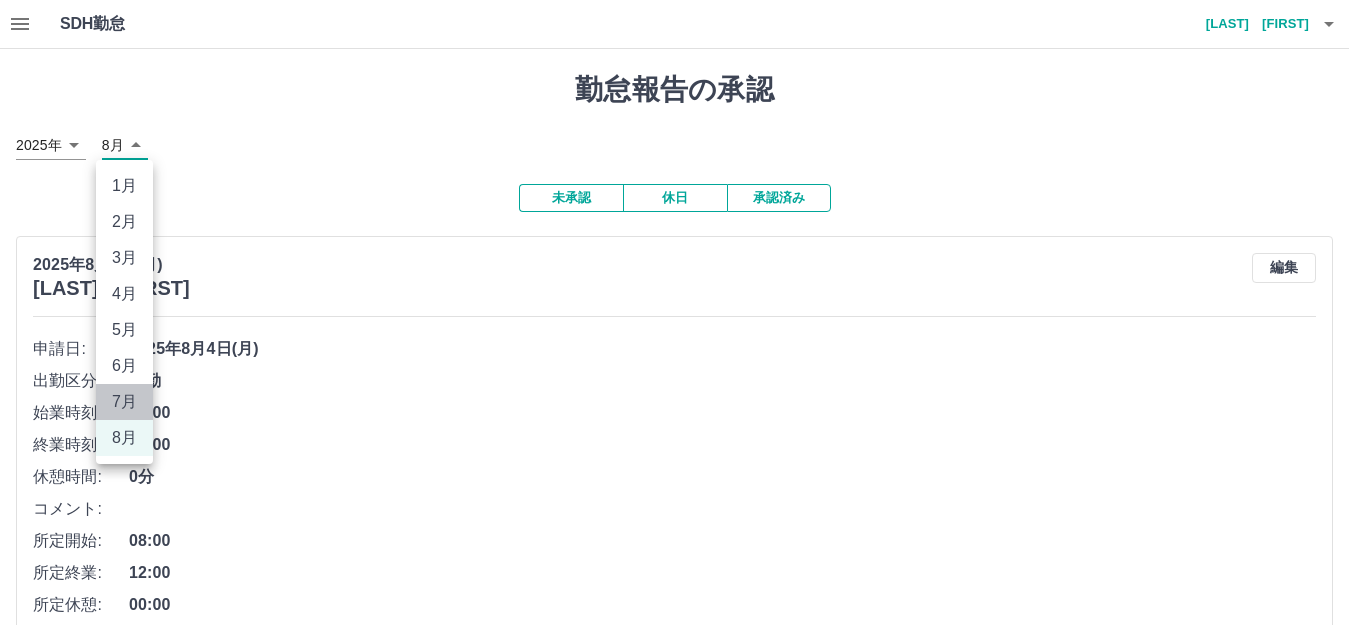 click on "7月" at bounding box center (124, 402) 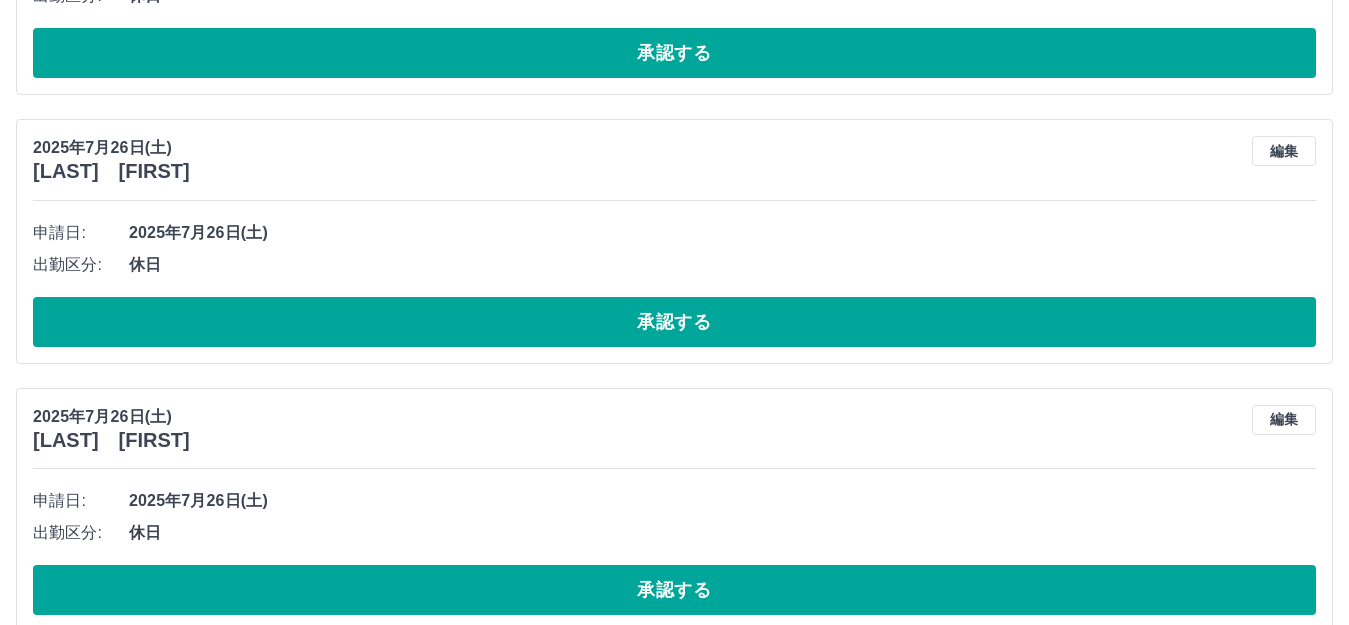 scroll, scrollTop: 6395, scrollLeft: 0, axis: vertical 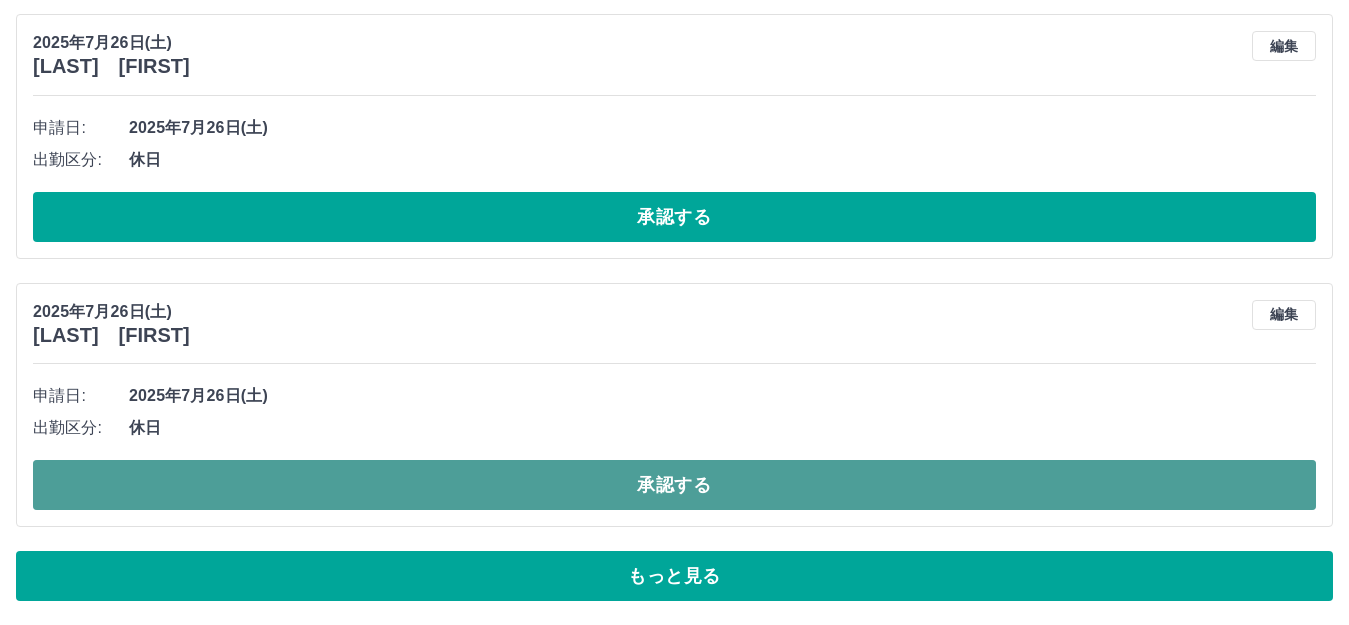 click on "承認する" at bounding box center [674, 485] 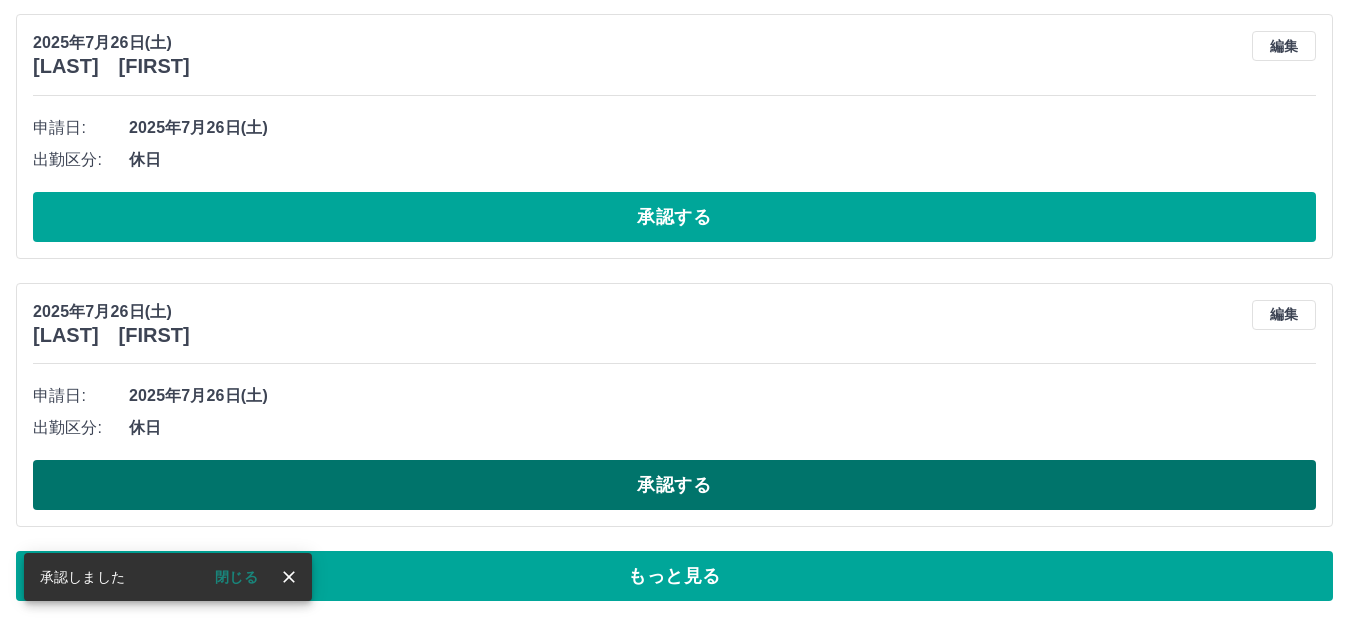 click on "承認する" at bounding box center (674, 485) 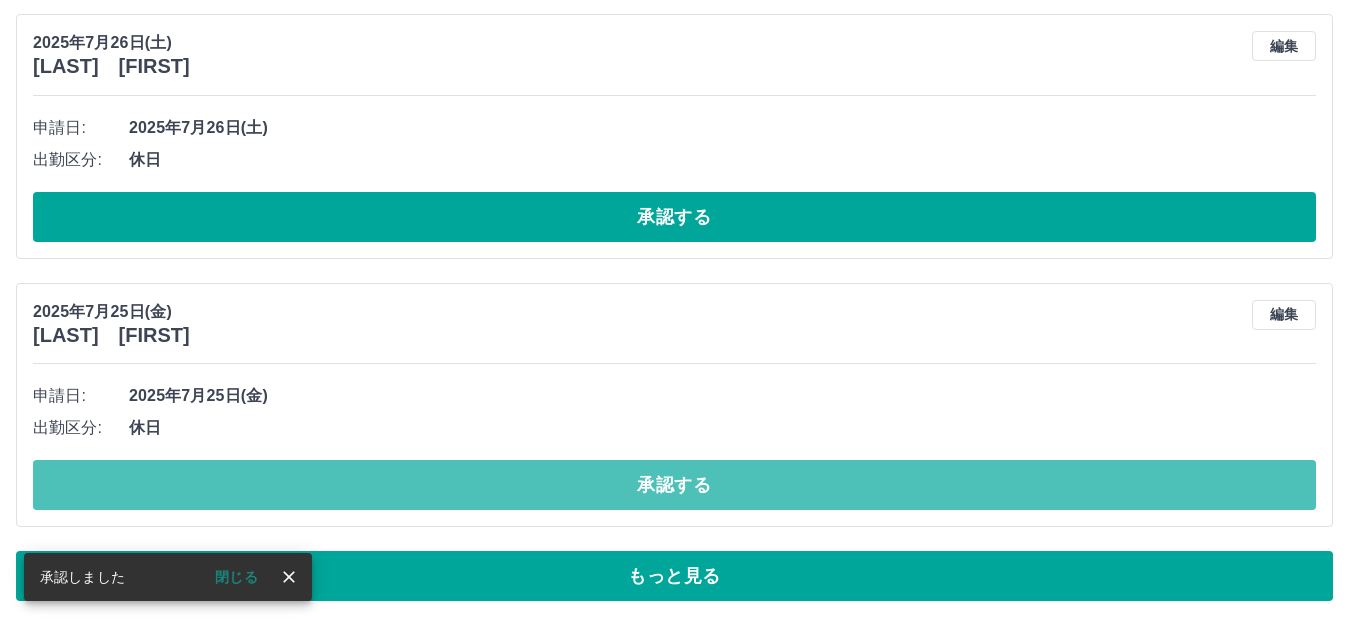 click on "承認する" at bounding box center (674, 485) 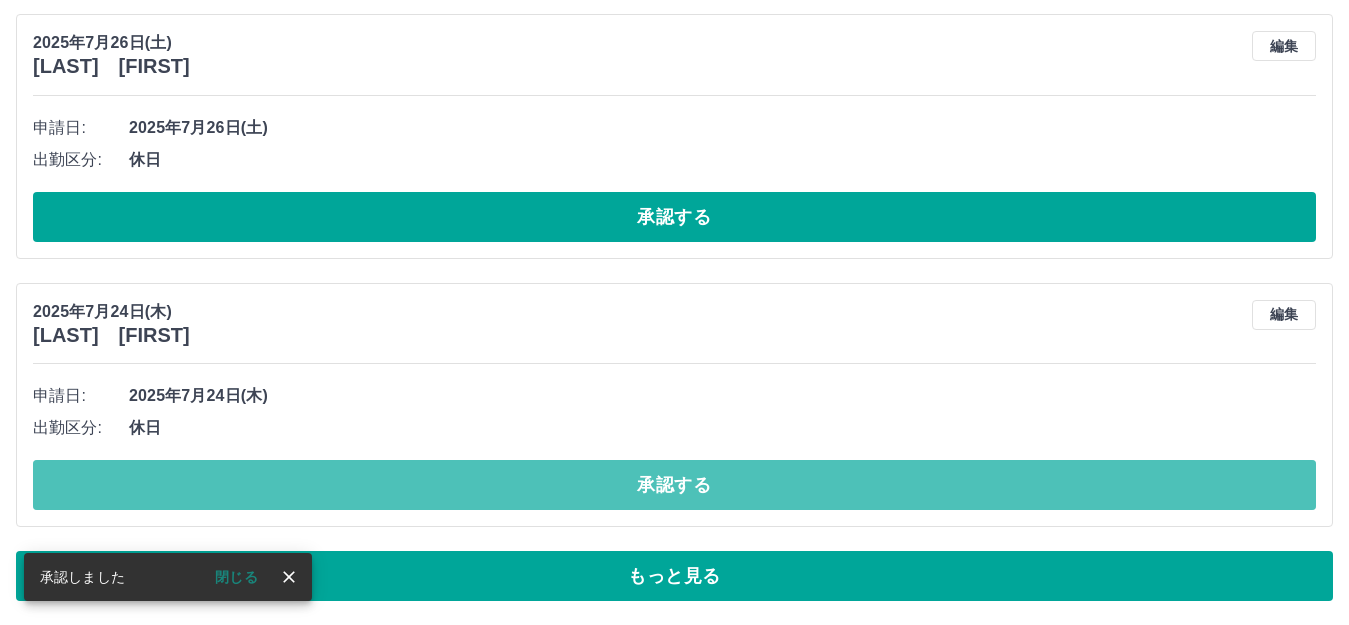 click on "承認する" at bounding box center [674, 485] 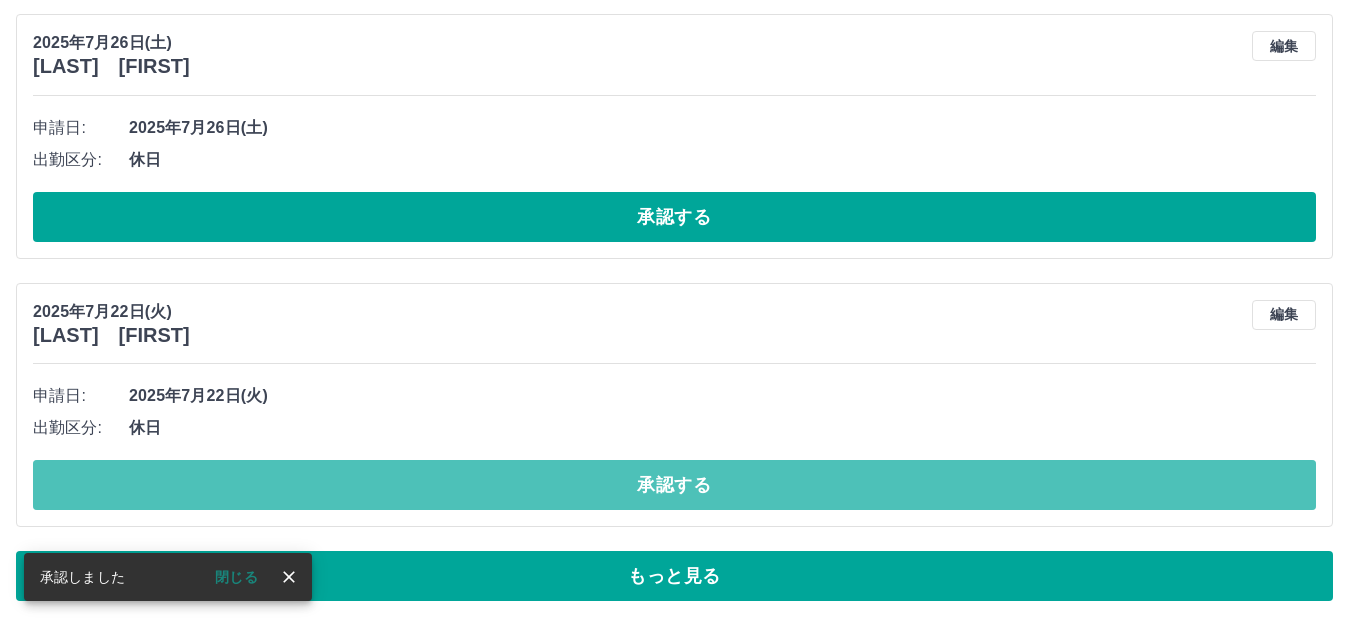 click on "承認する" at bounding box center [674, 485] 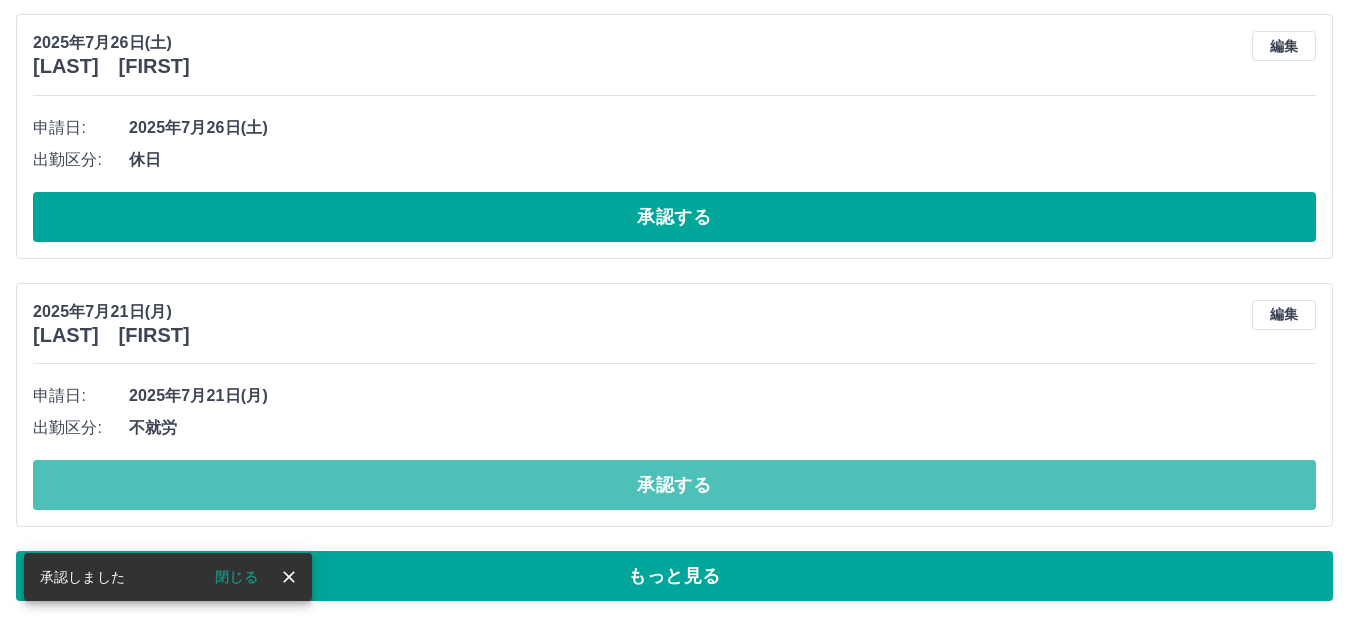 click on "承認する" at bounding box center (674, 485) 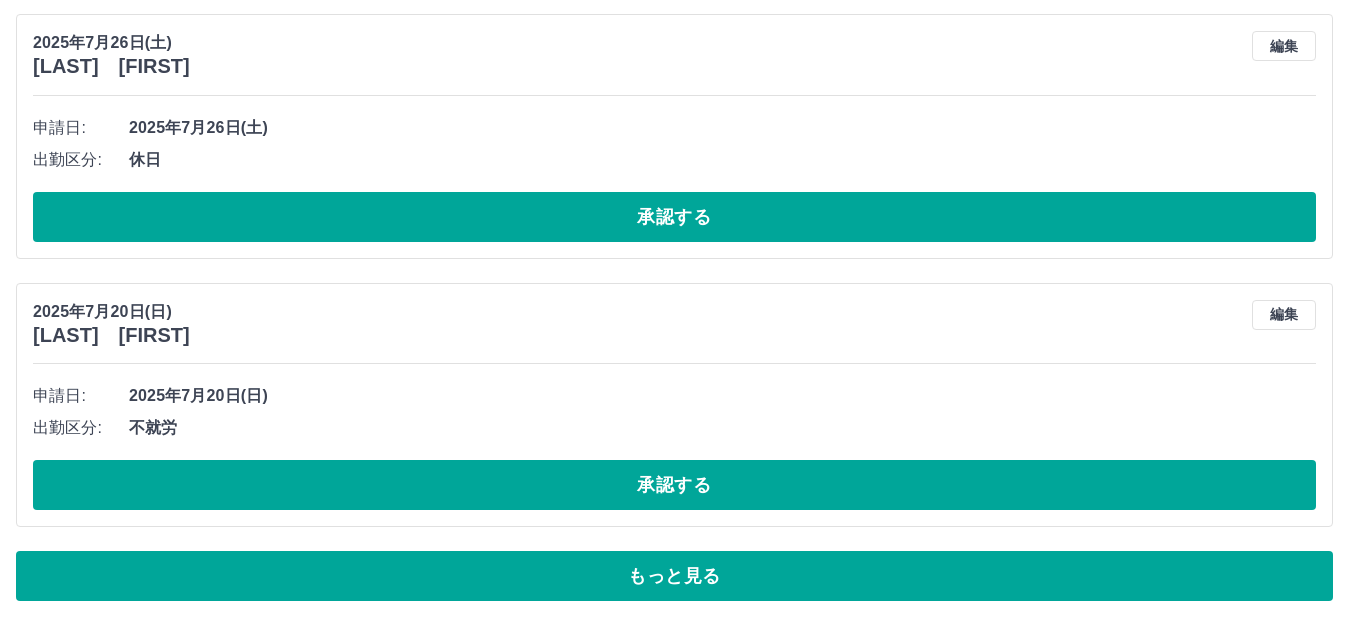 click on "承認する" at bounding box center (674, 485) 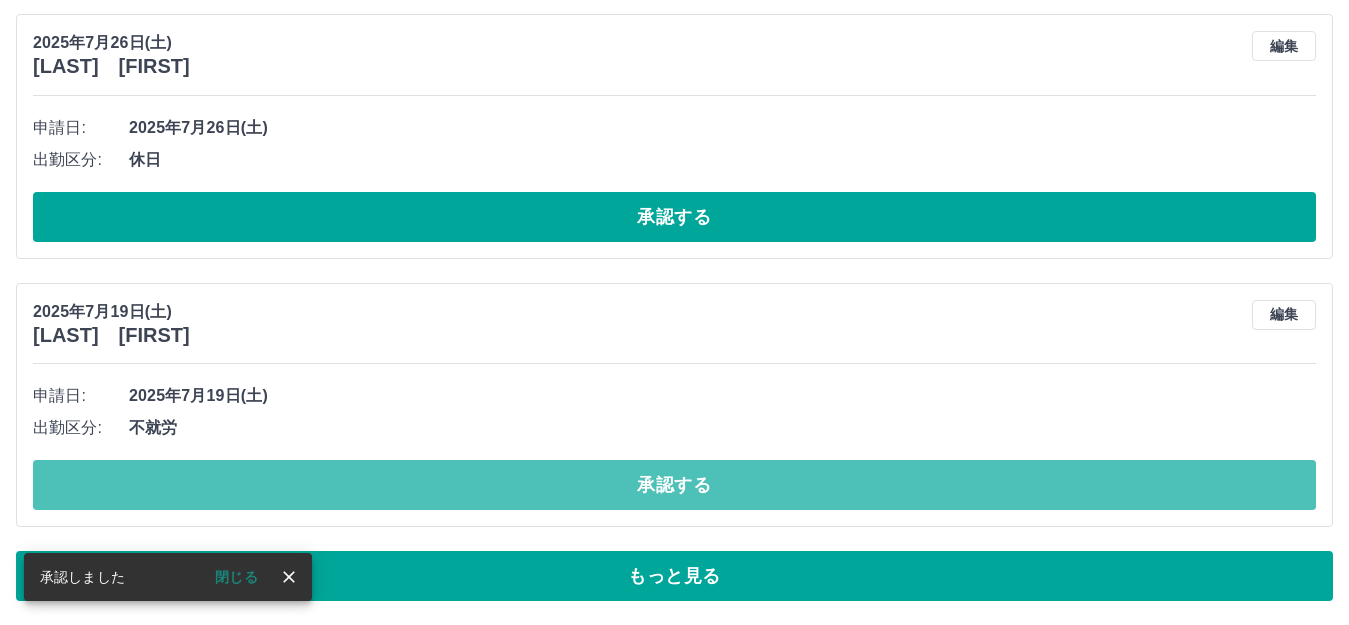 click on "承認する" at bounding box center [674, 485] 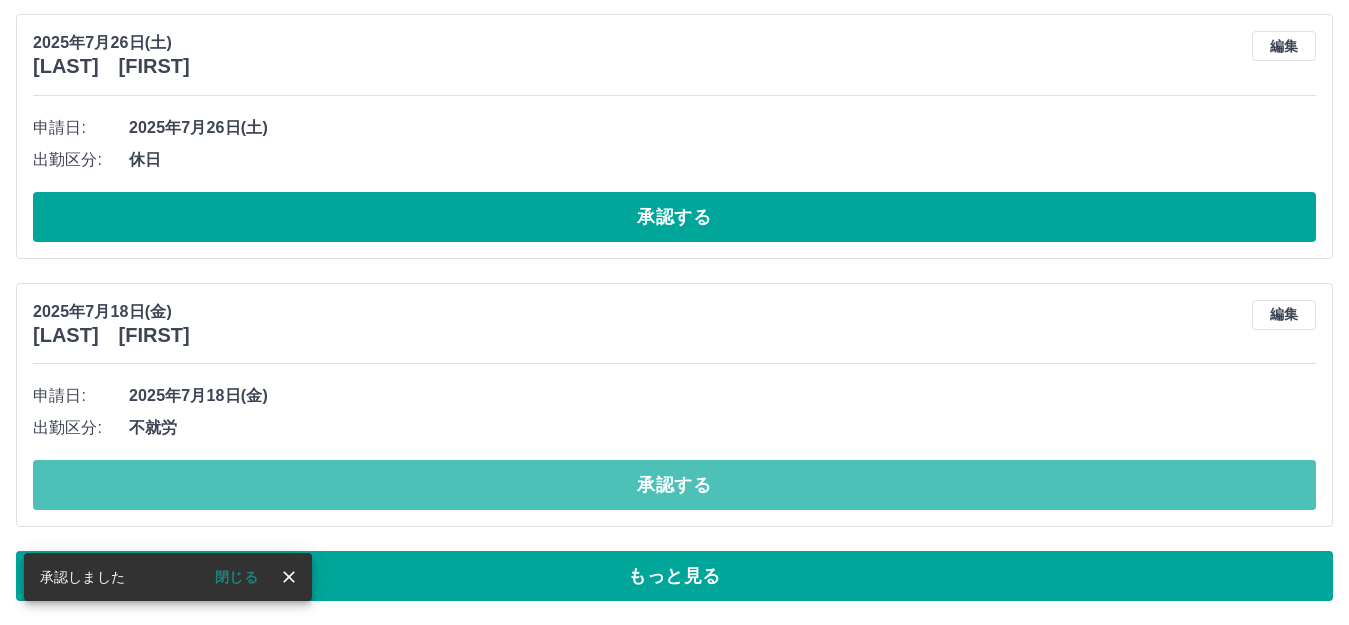 click on "承認する" at bounding box center [674, 485] 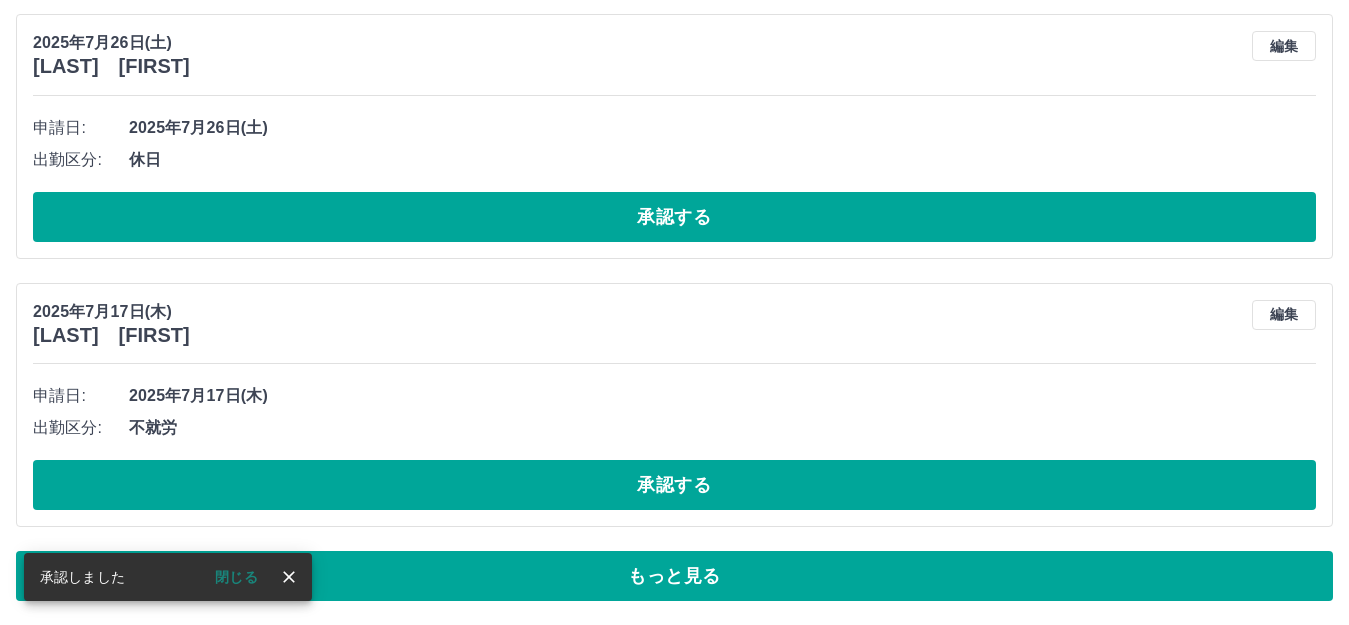click on "承認する" at bounding box center [674, 485] 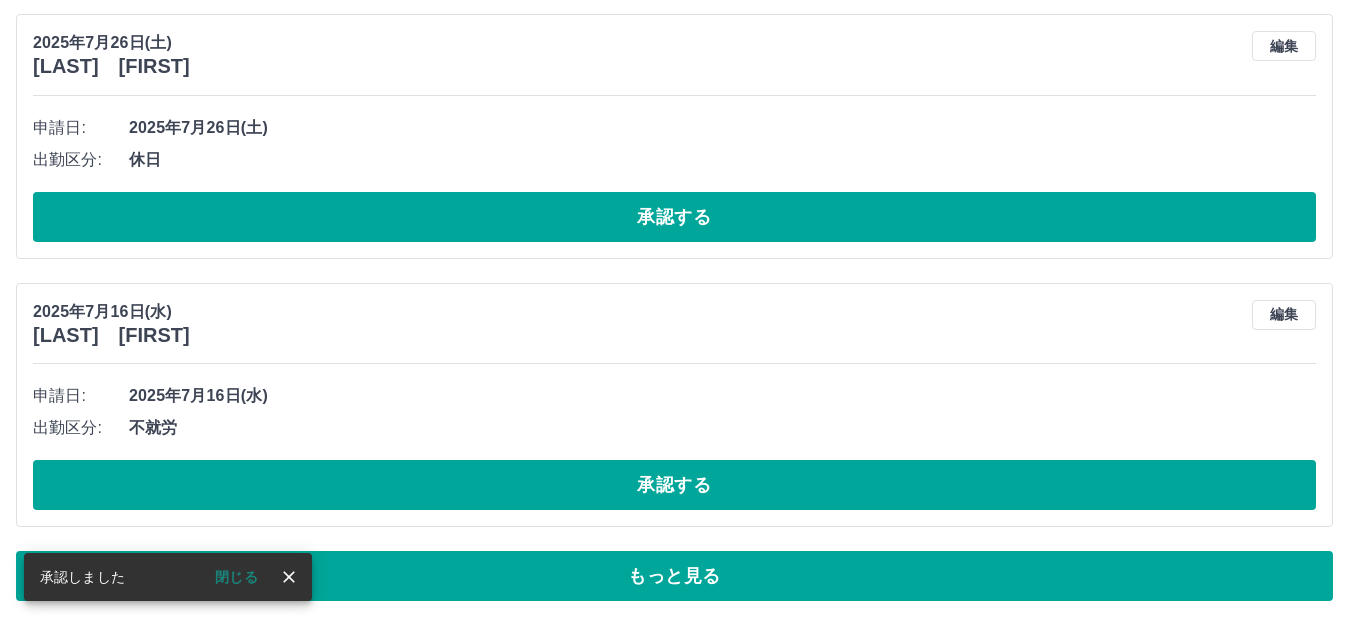 click on "承認する" at bounding box center [674, 485] 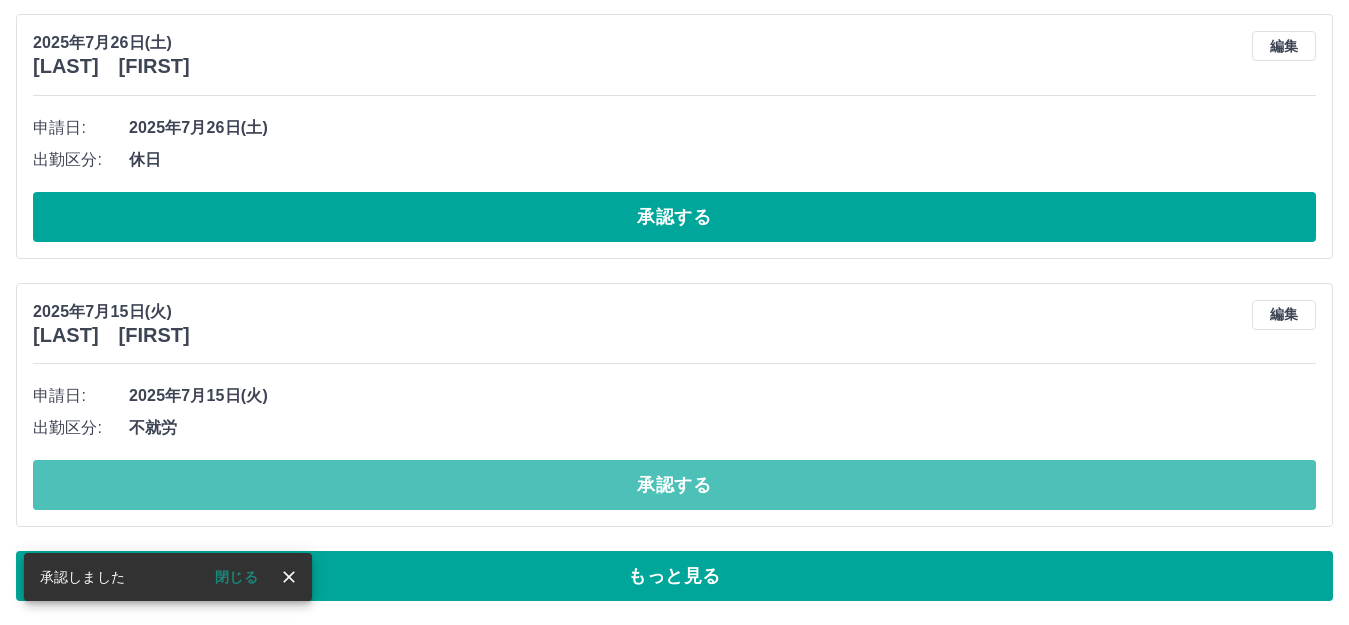 click on "承認する" at bounding box center [674, 485] 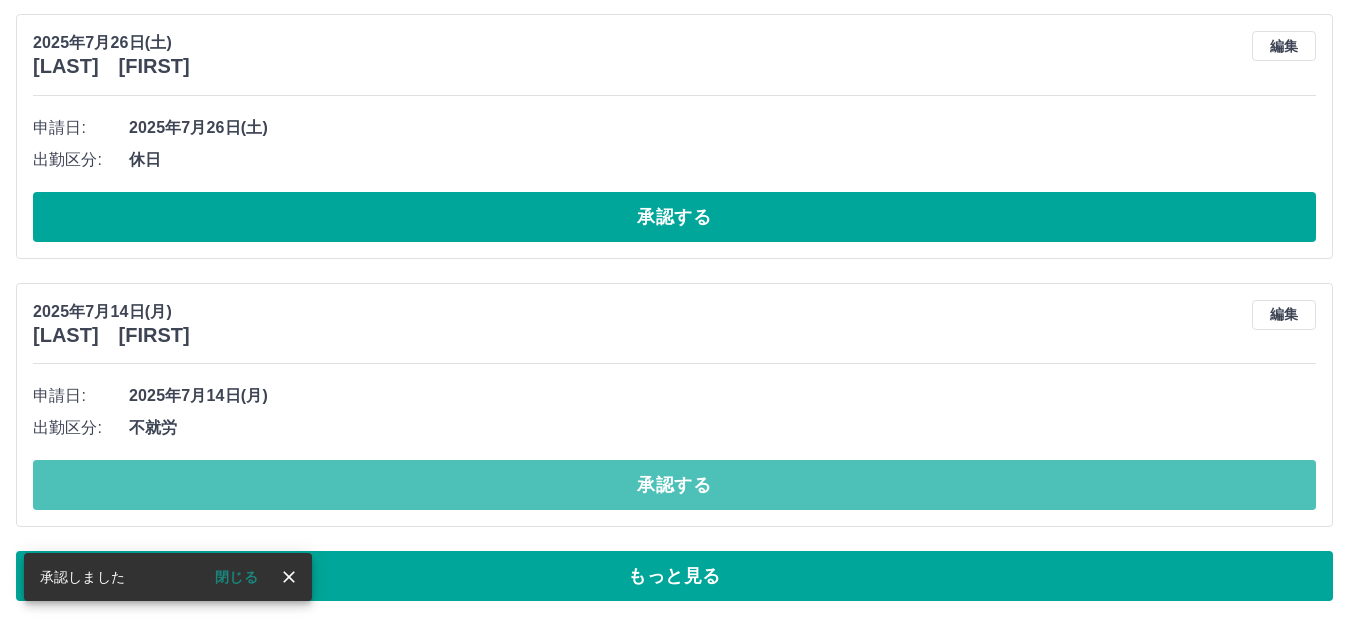 click on "承認する" at bounding box center (674, 485) 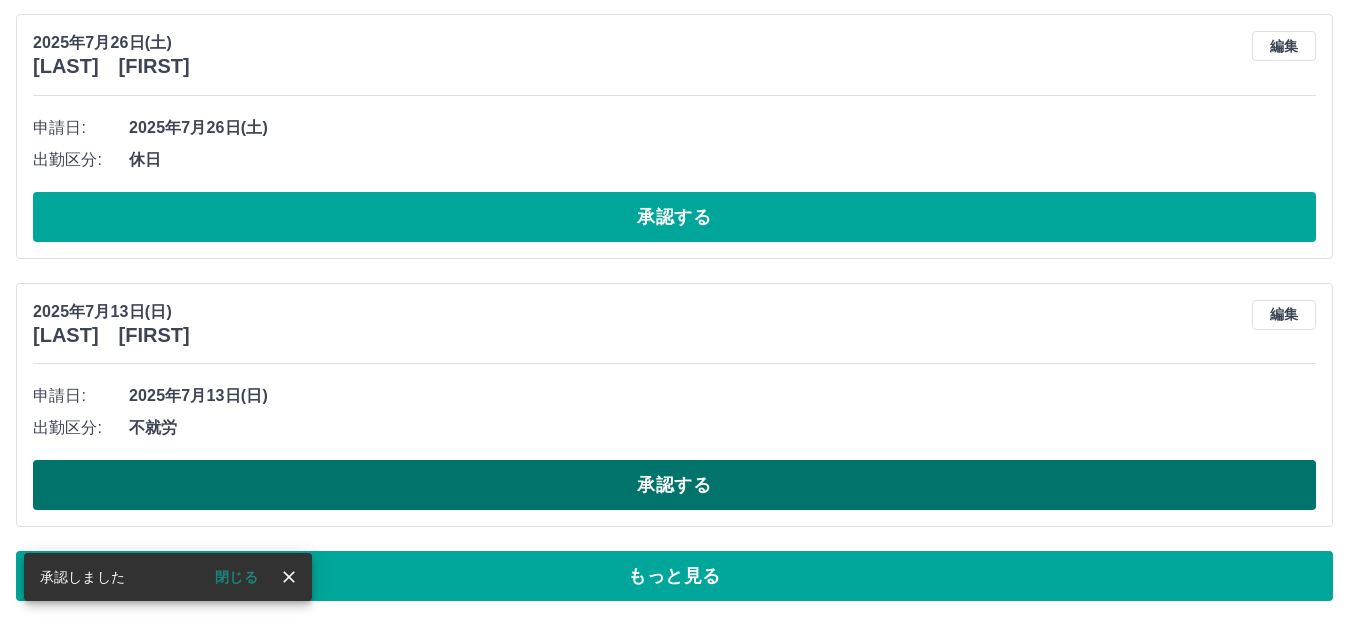 click on "承認する" at bounding box center (674, 485) 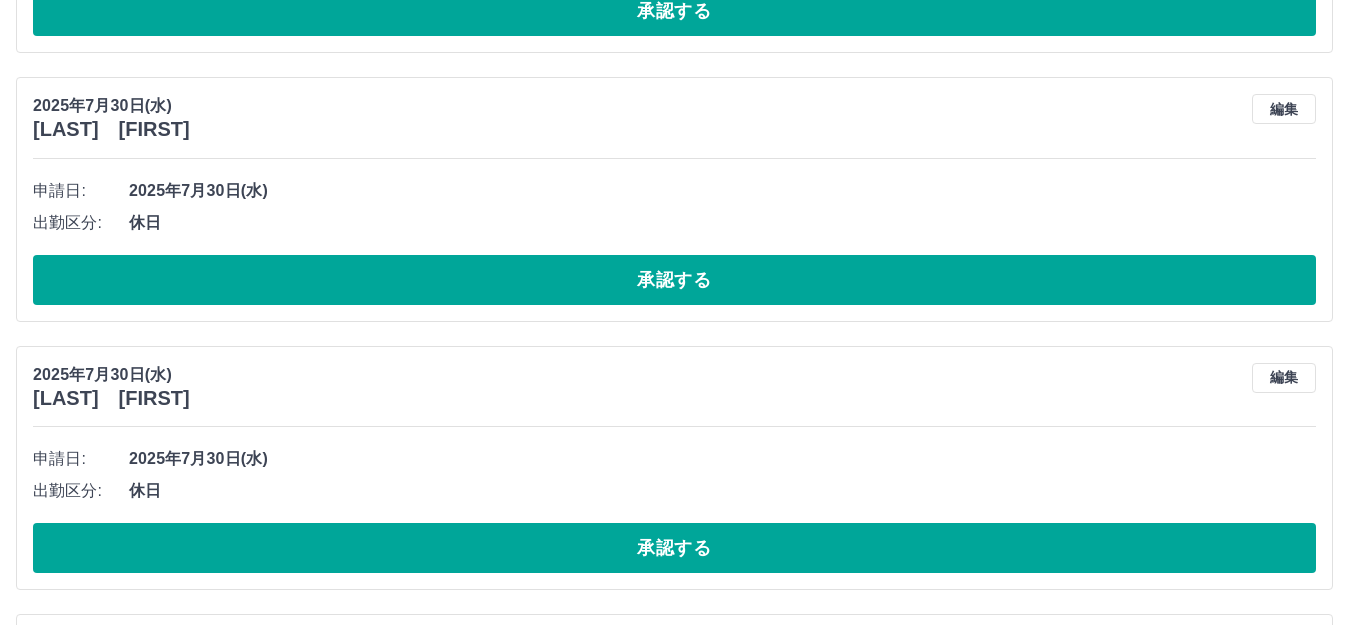 scroll, scrollTop: 0, scrollLeft: 0, axis: both 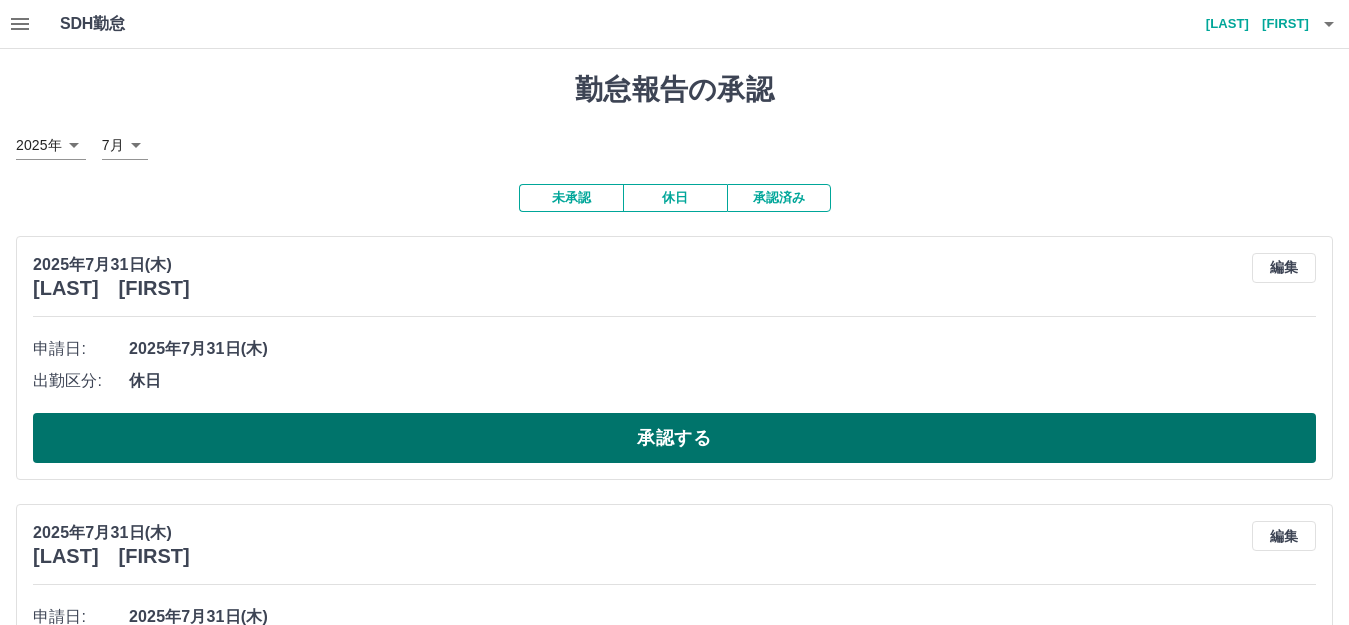 click on "承認する" at bounding box center [674, 438] 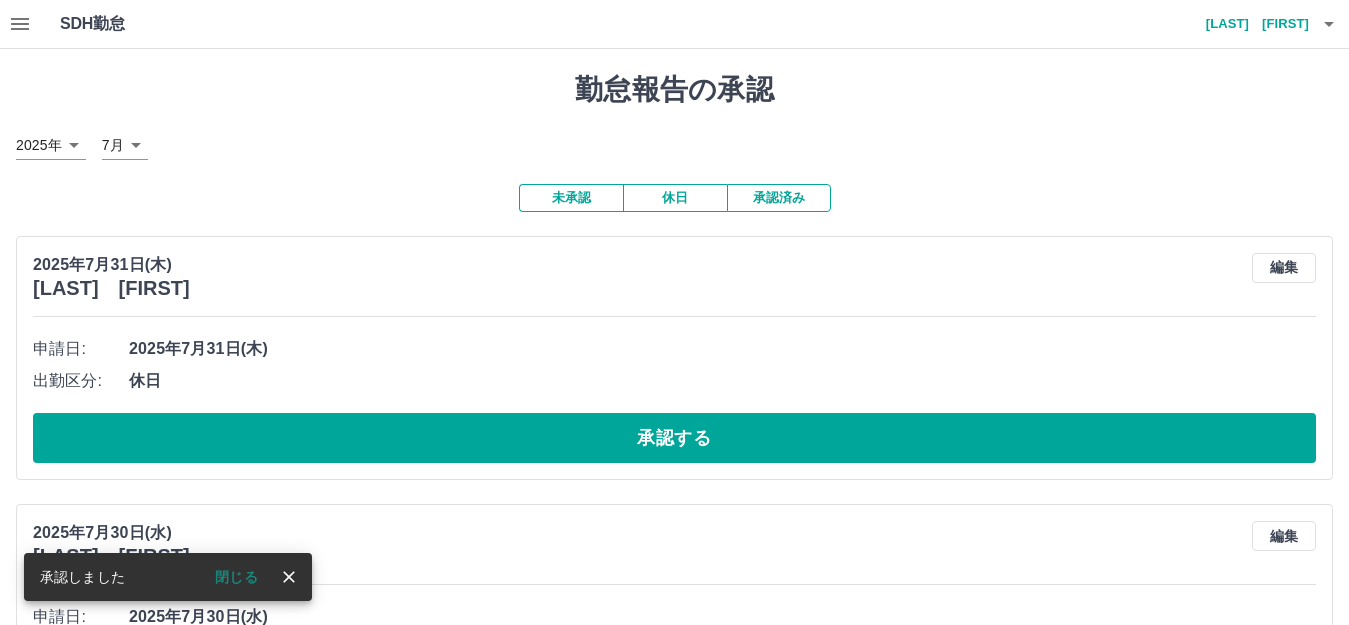 click on "申請日: [DATE] 出勤区分: 休日 承認する" at bounding box center [674, 398] 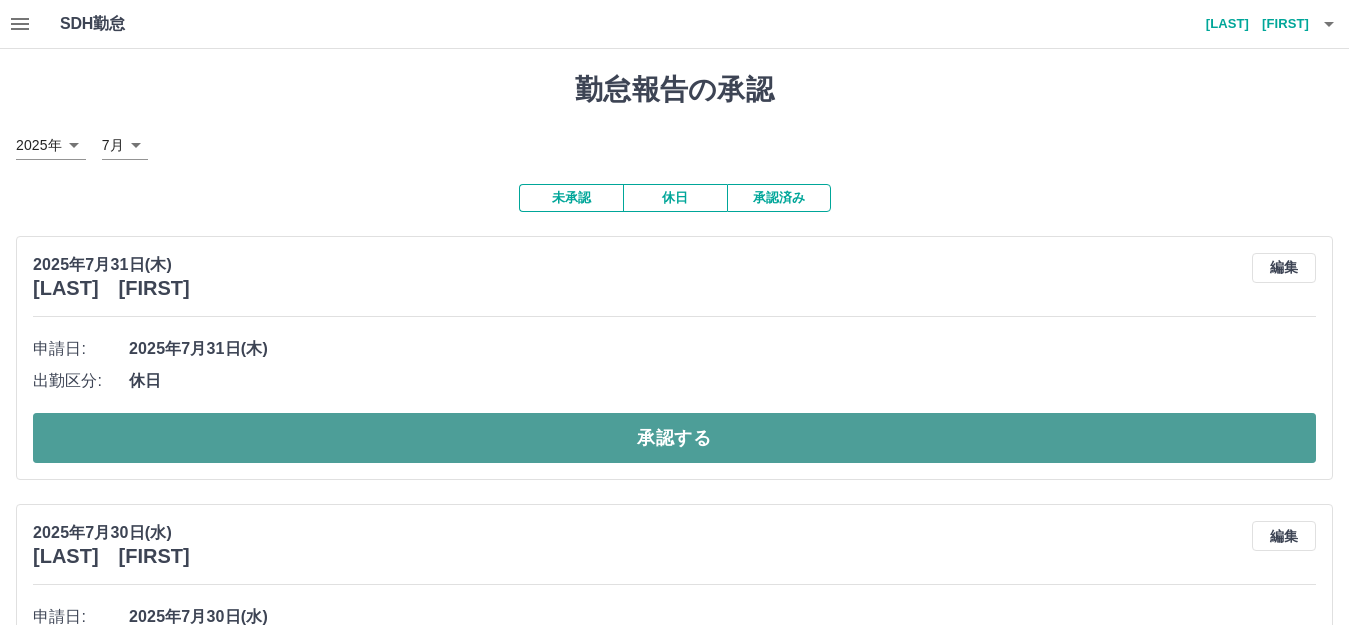 click on "承認する" at bounding box center [674, 438] 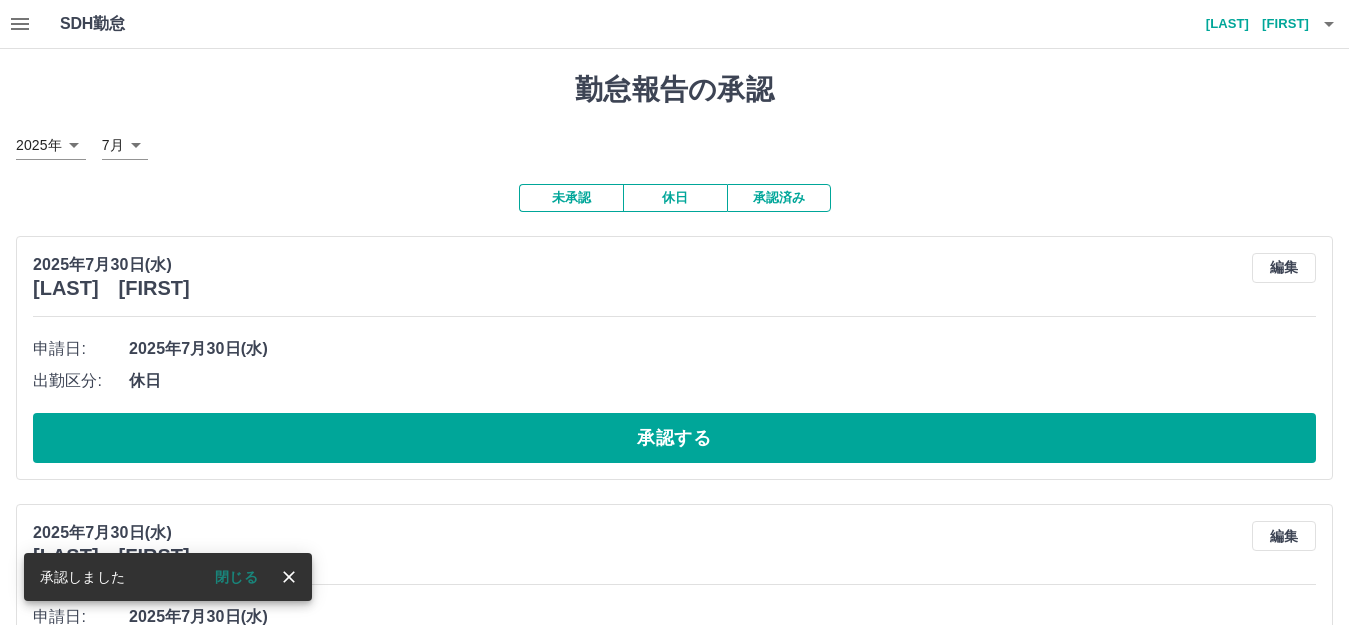 click on "承認する" at bounding box center [674, 438] 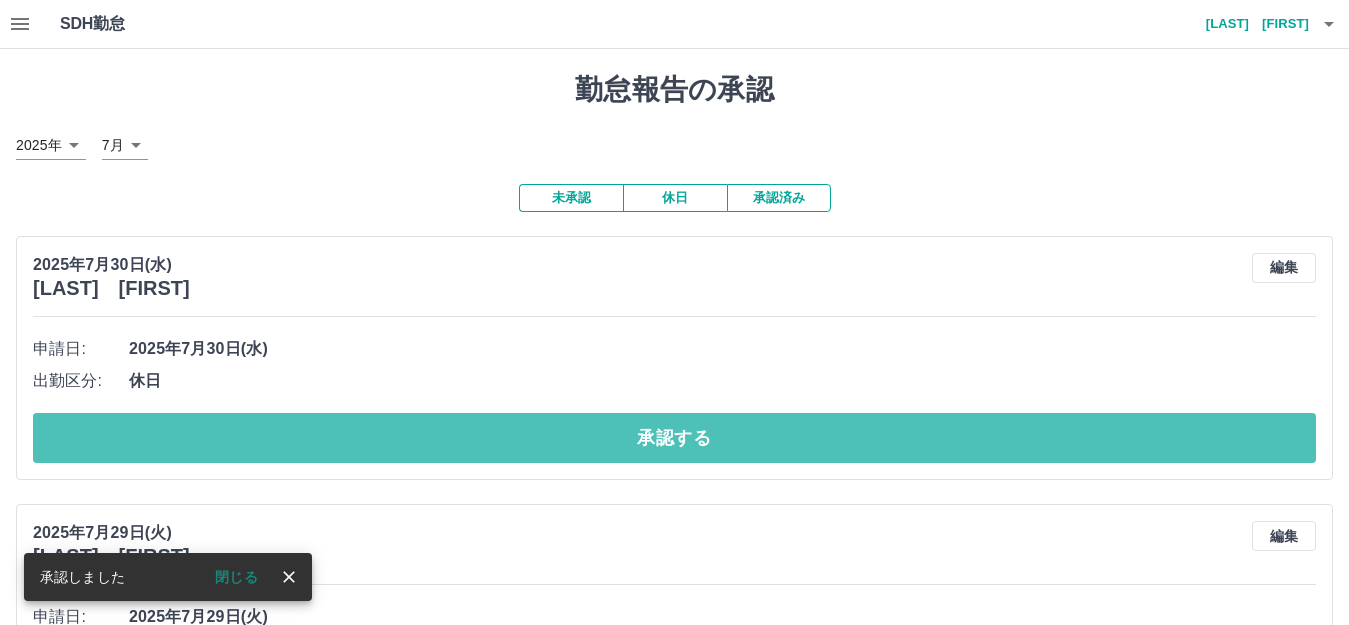 click on "承認する" at bounding box center (674, 438) 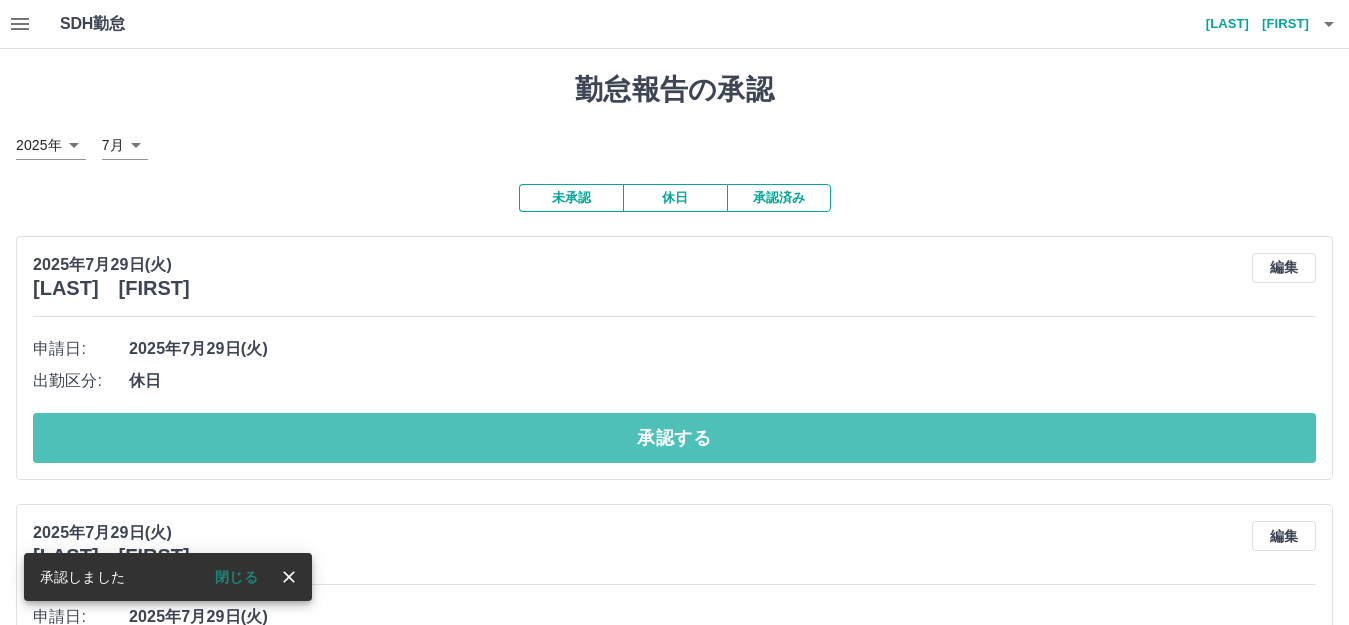 click on "承認する" at bounding box center (674, 438) 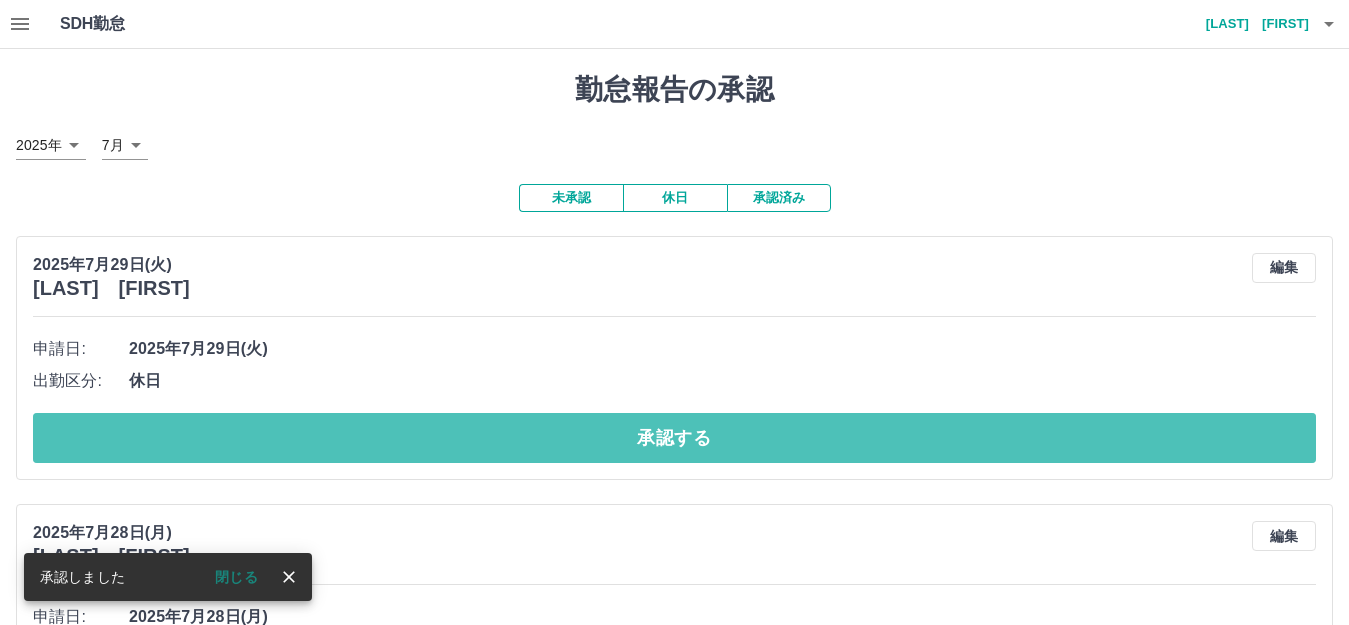 click on "承認する" at bounding box center [674, 438] 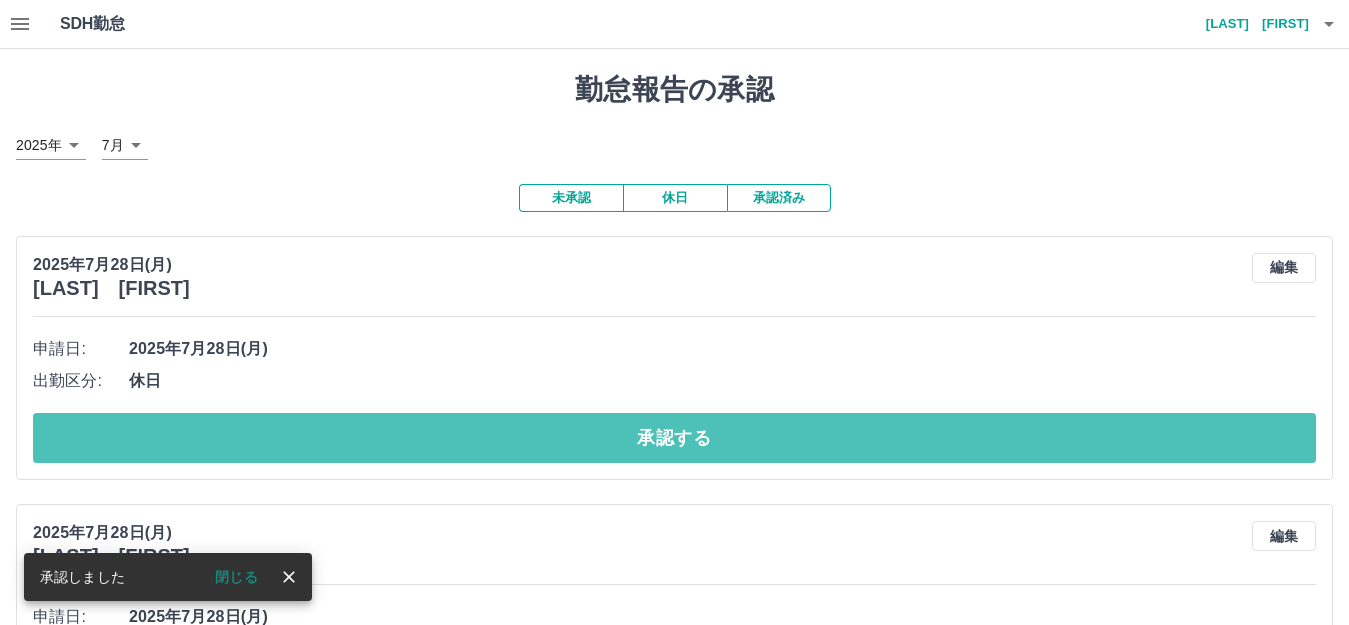 click on "承認する" at bounding box center (674, 438) 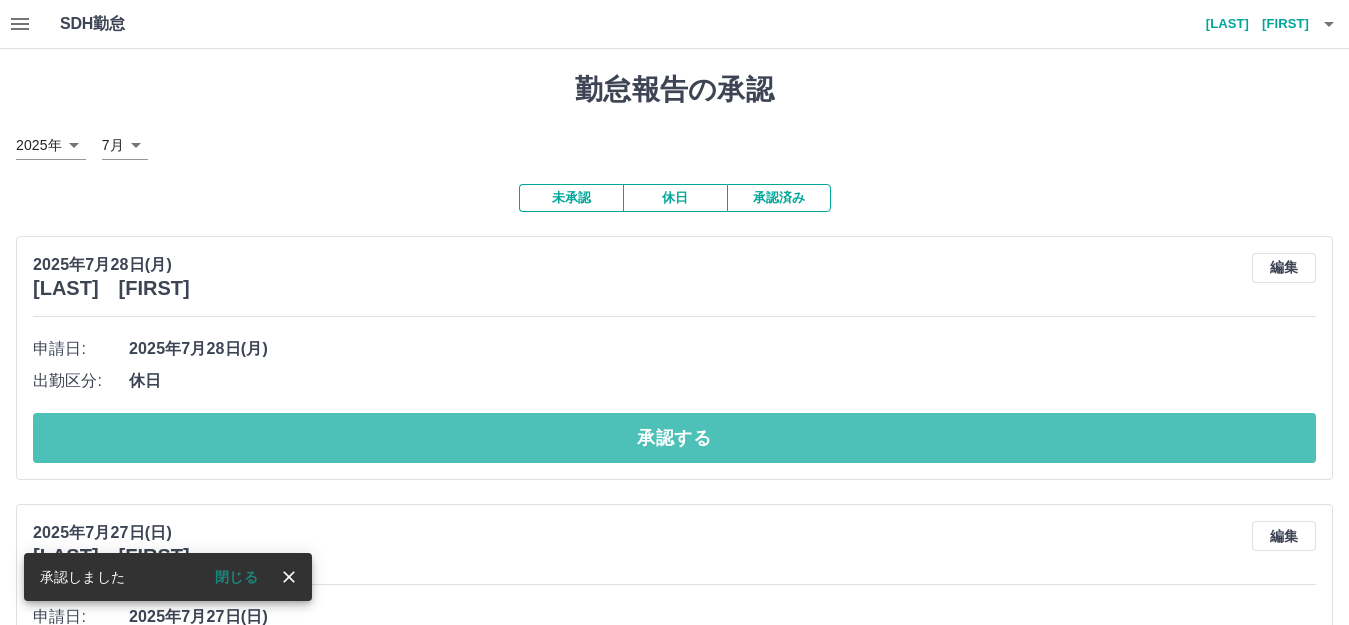 click on "承認する" at bounding box center (674, 438) 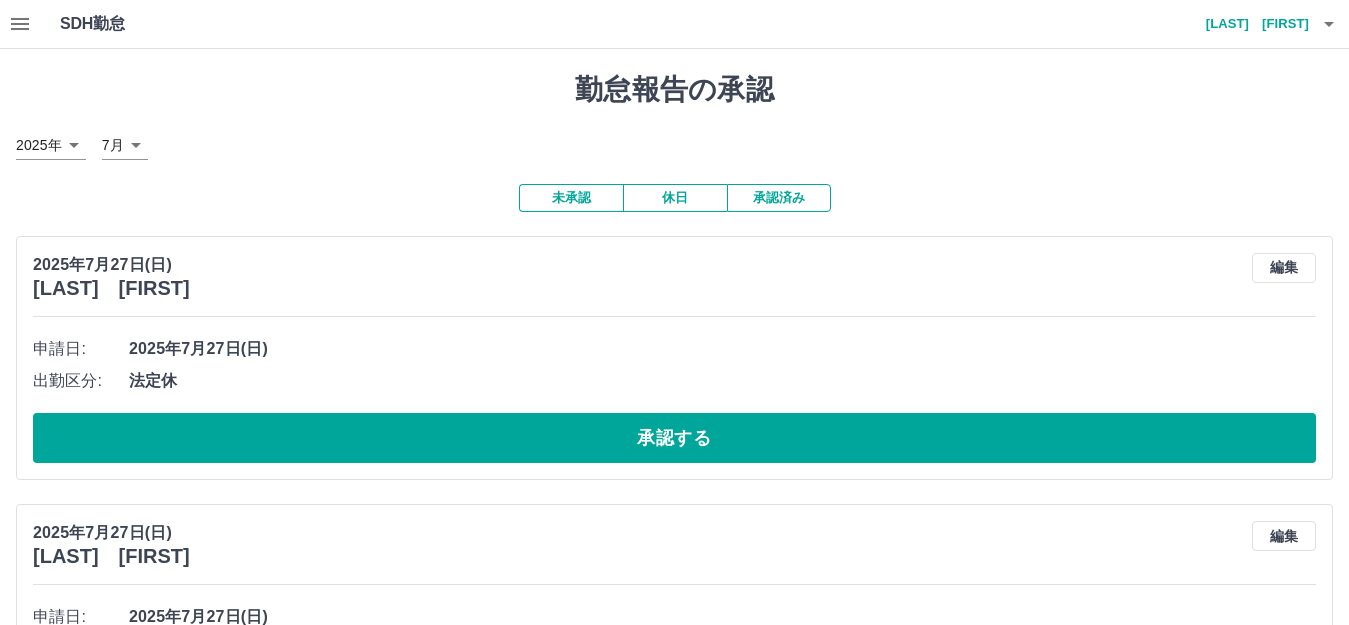 click on "承認する" at bounding box center [674, 438] 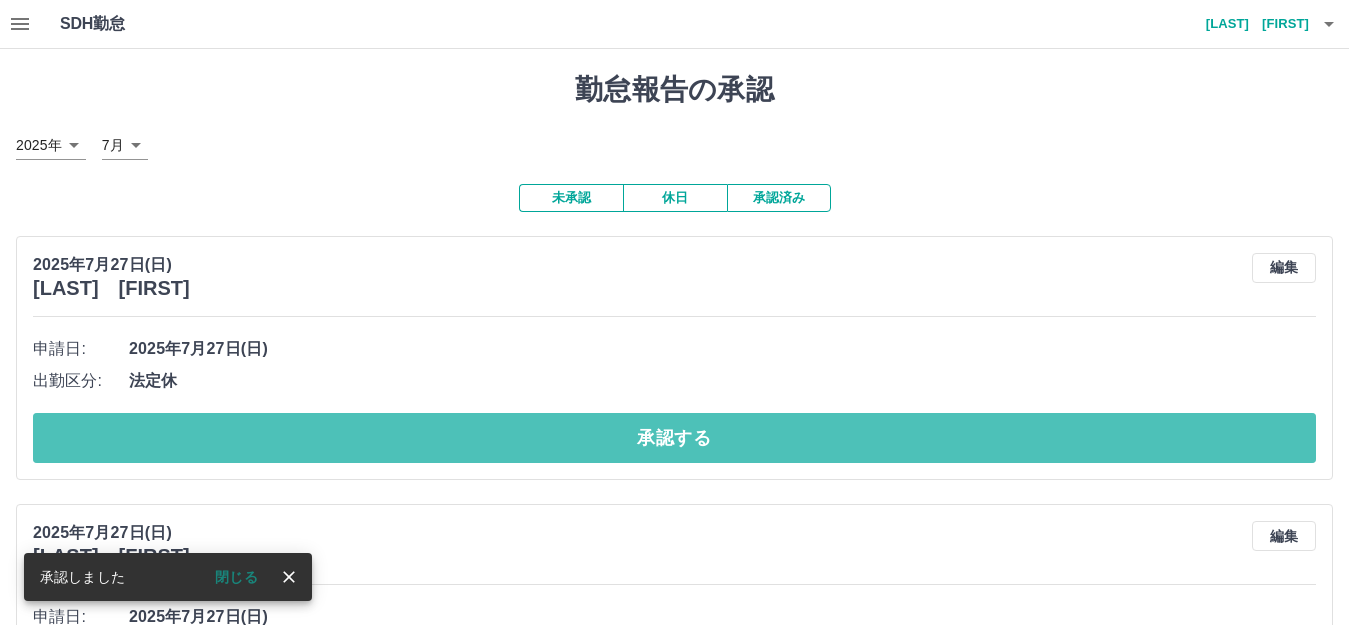 click on "承認する" at bounding box center (674, 438) 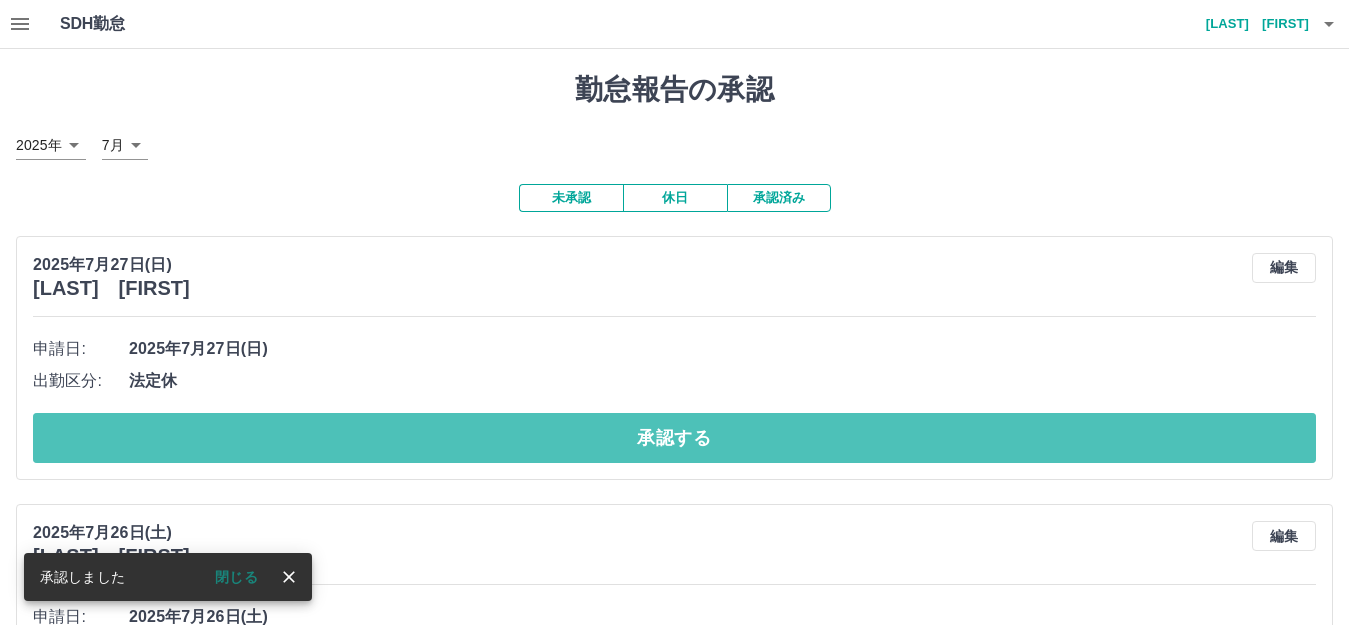 click on "承認する" at bounding box center (674, 438) 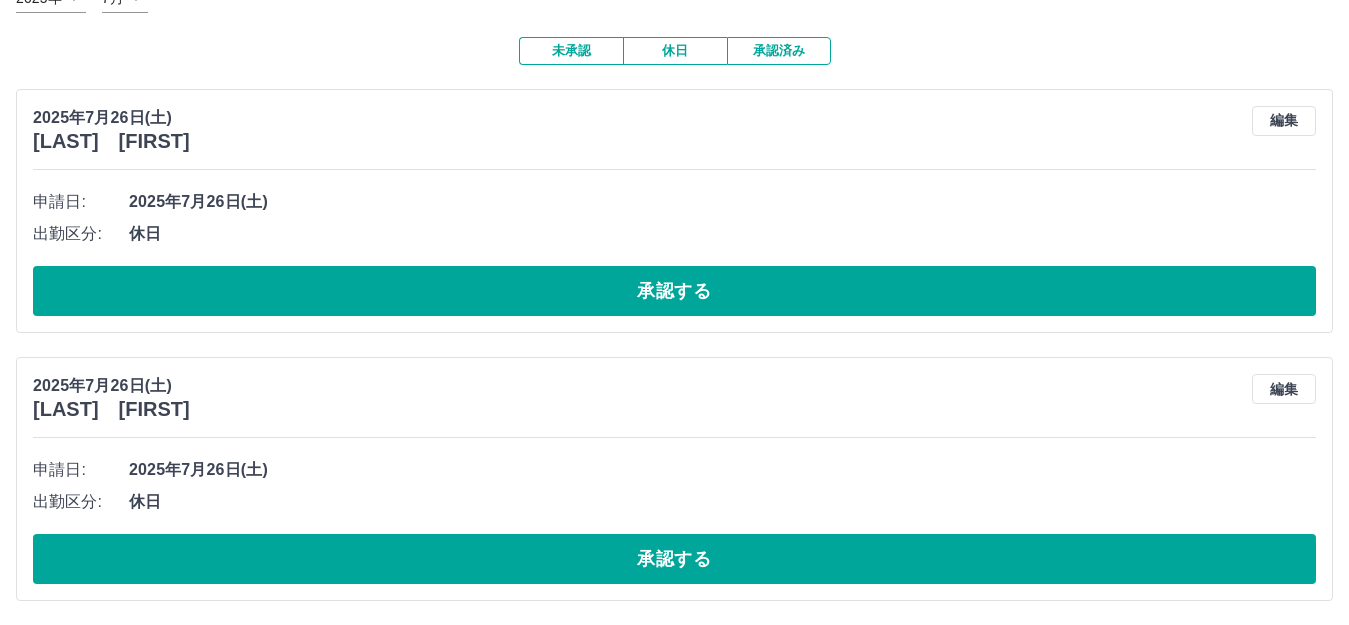 scroll, scrollTop: 200, scrollLeft: 0, axis: vertical 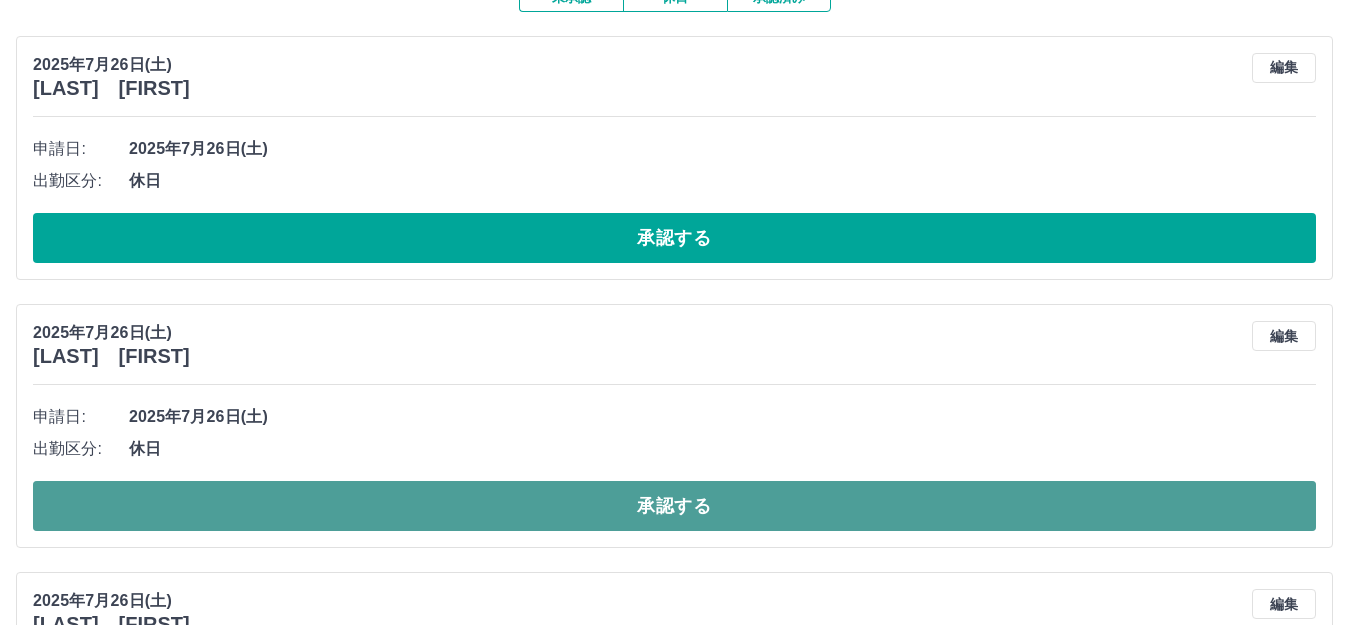 click on "承認する" at bounding box center (674, 506) 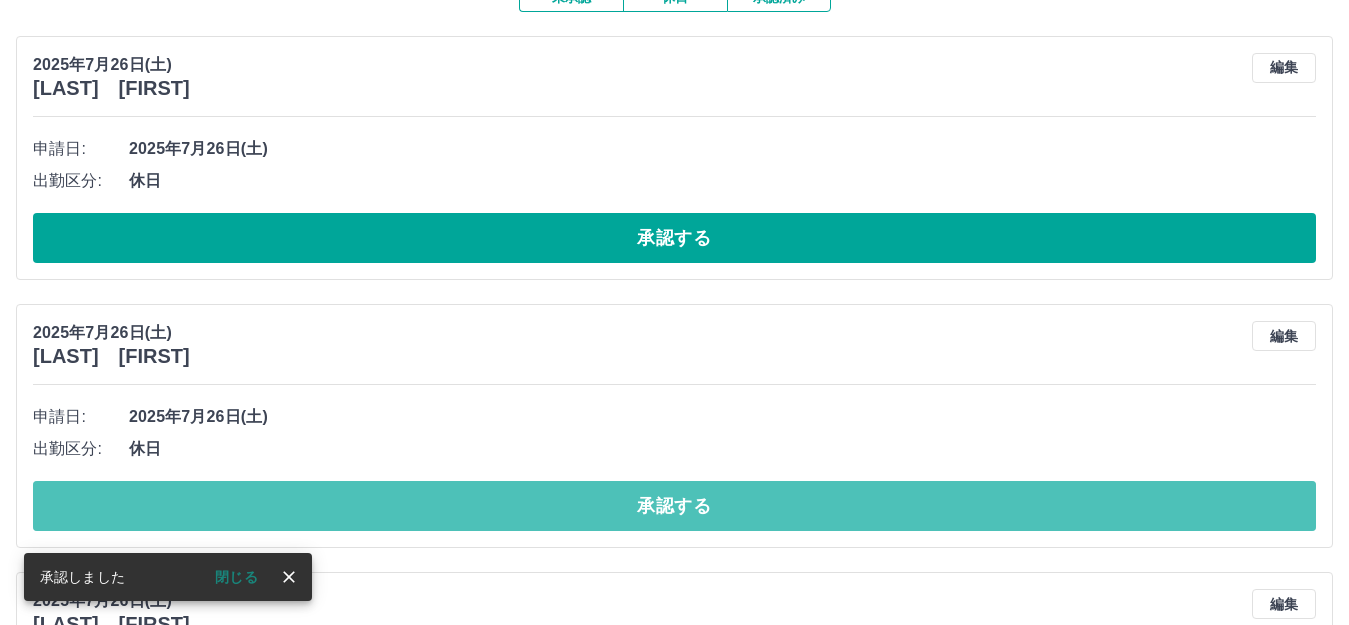 click on "承認する" at bounding box center (674, 506) 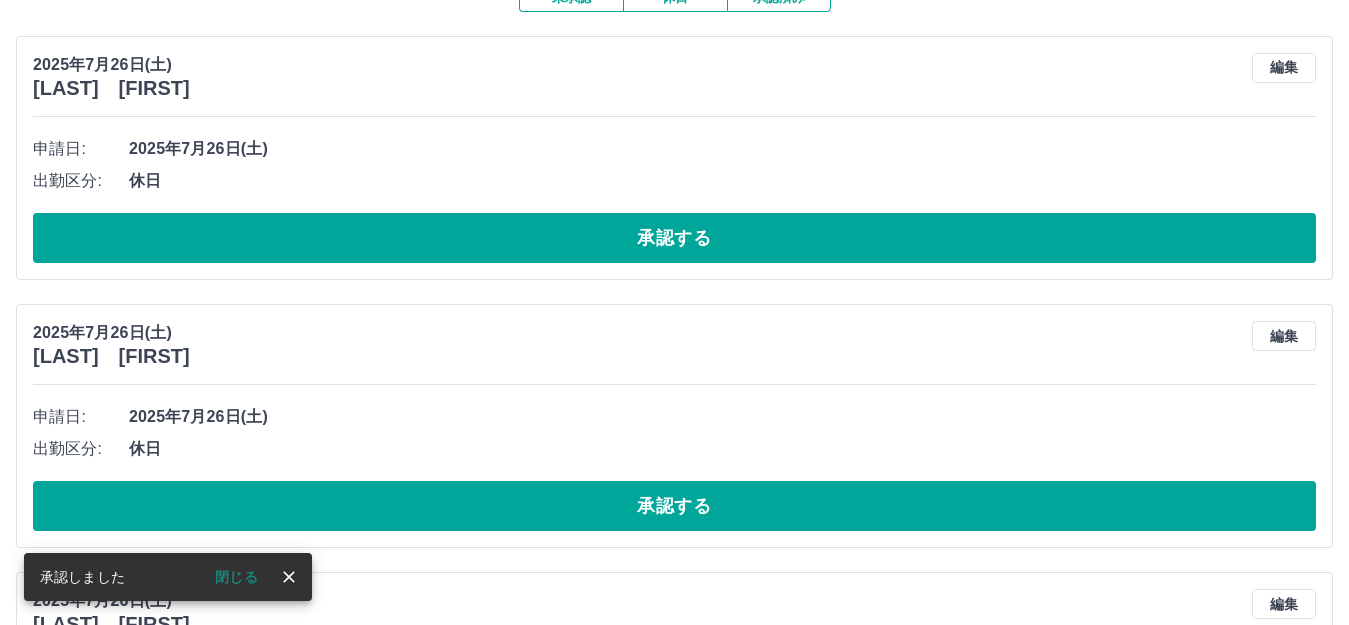 scroll, scrollTop: 300, scrollLeft: 0, axis: vertical 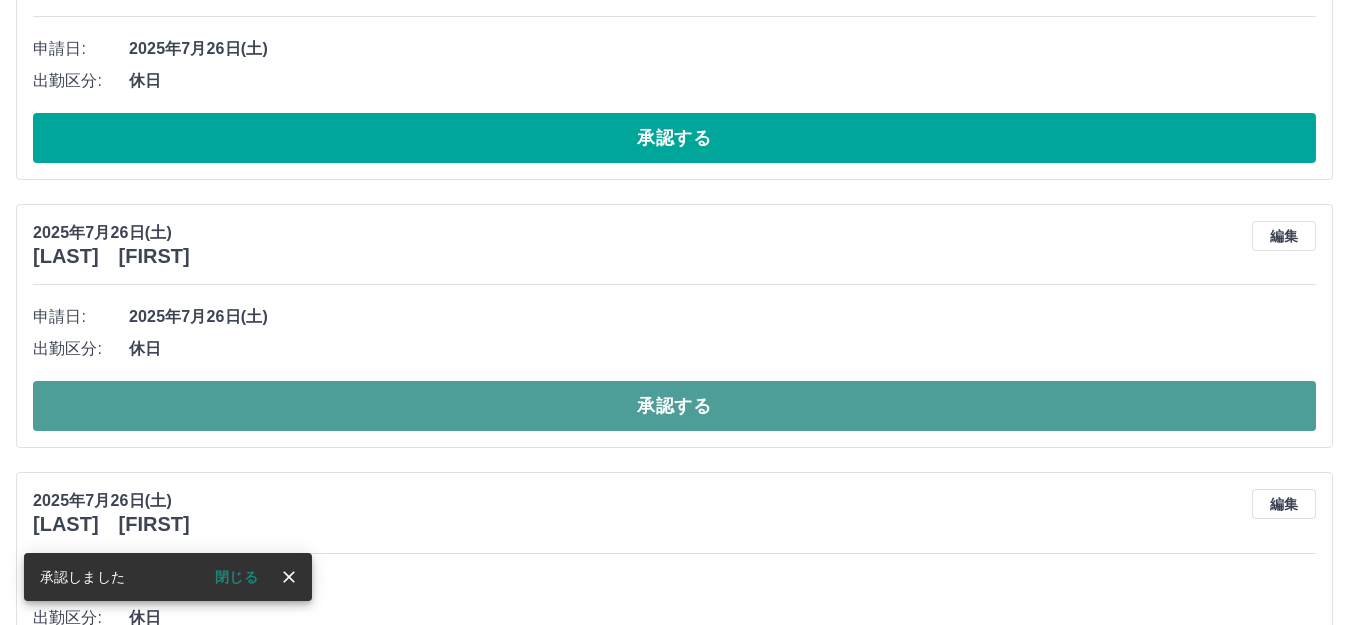 click on "承認する" at bounding box center [674, 406] 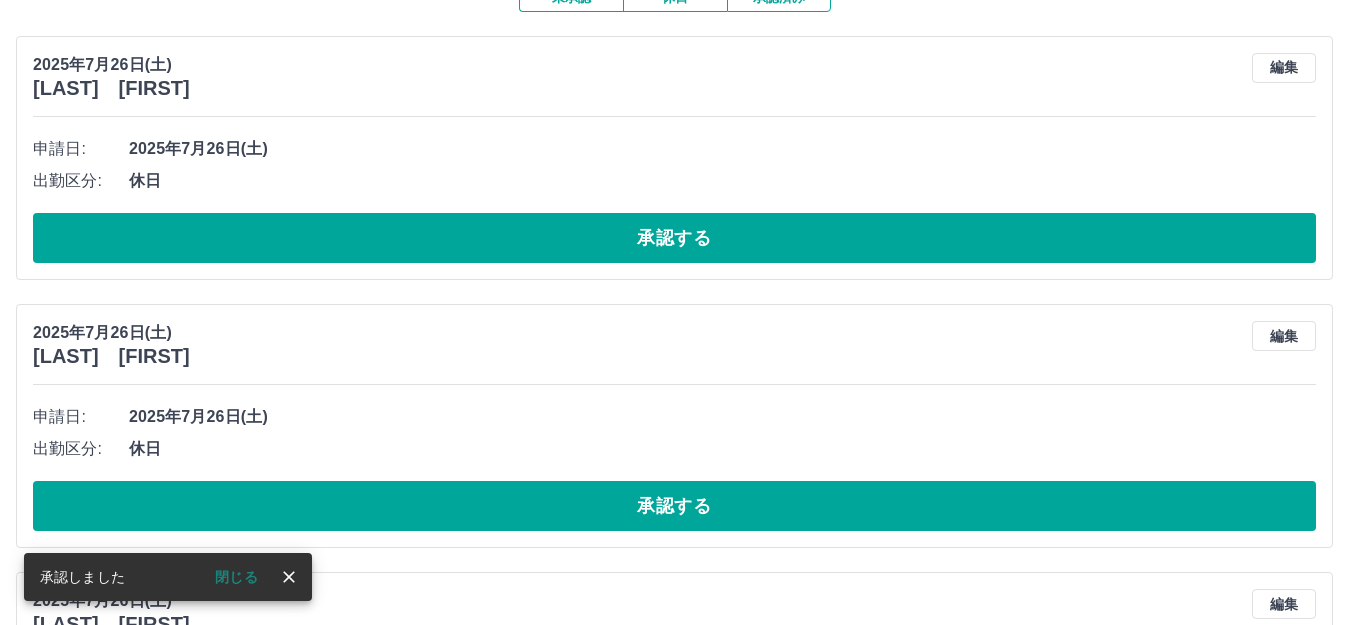 scroll, scrollTop: 300, scrollLeft: 0, axis: vertical 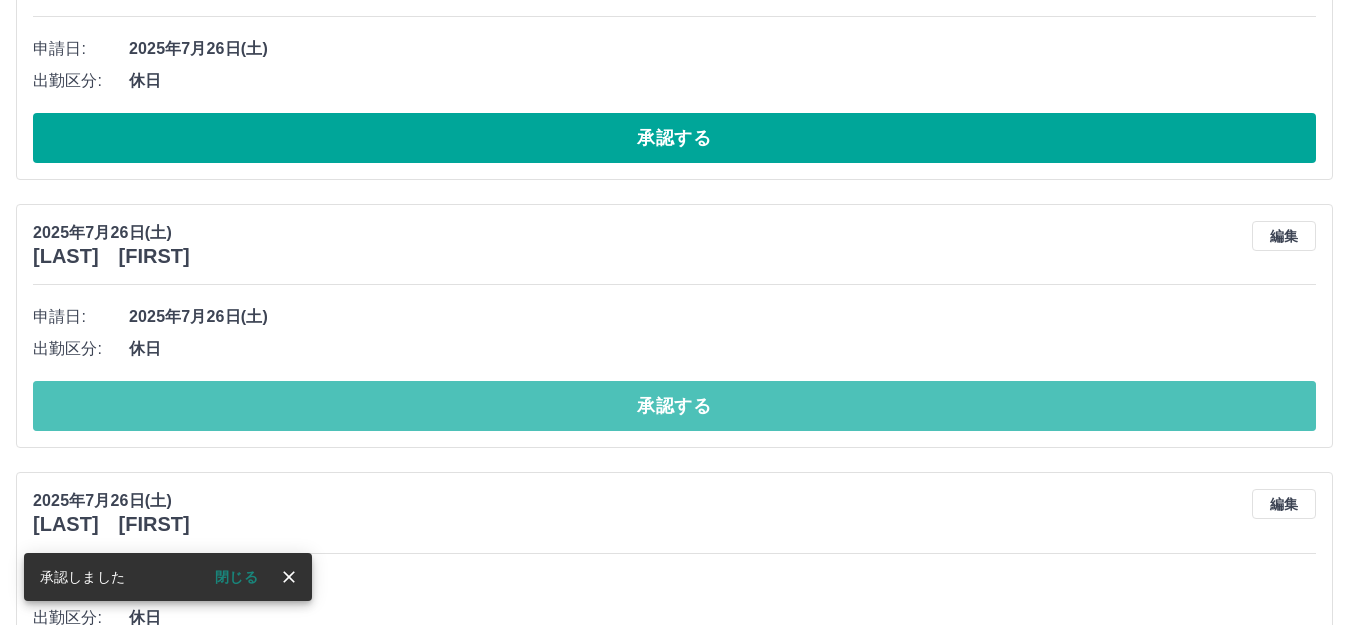 click on "承認する" at bounding box center [674, 406] 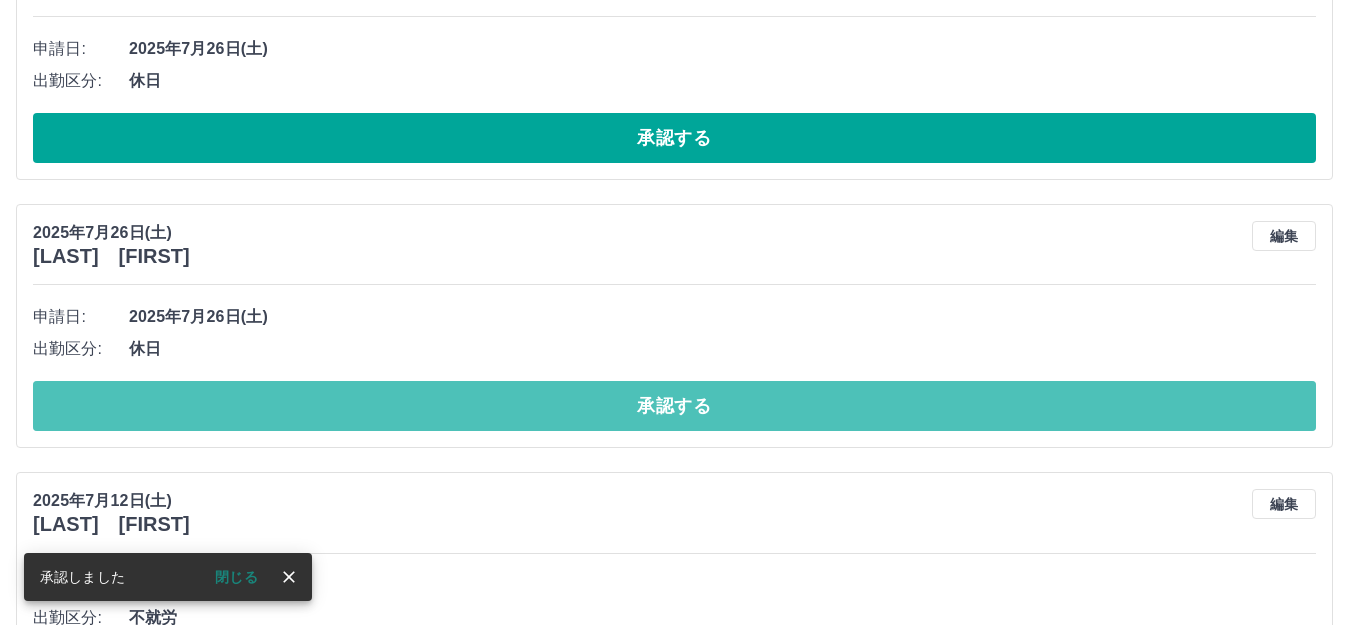 click on "承認する" at bounding box center [674, 406] 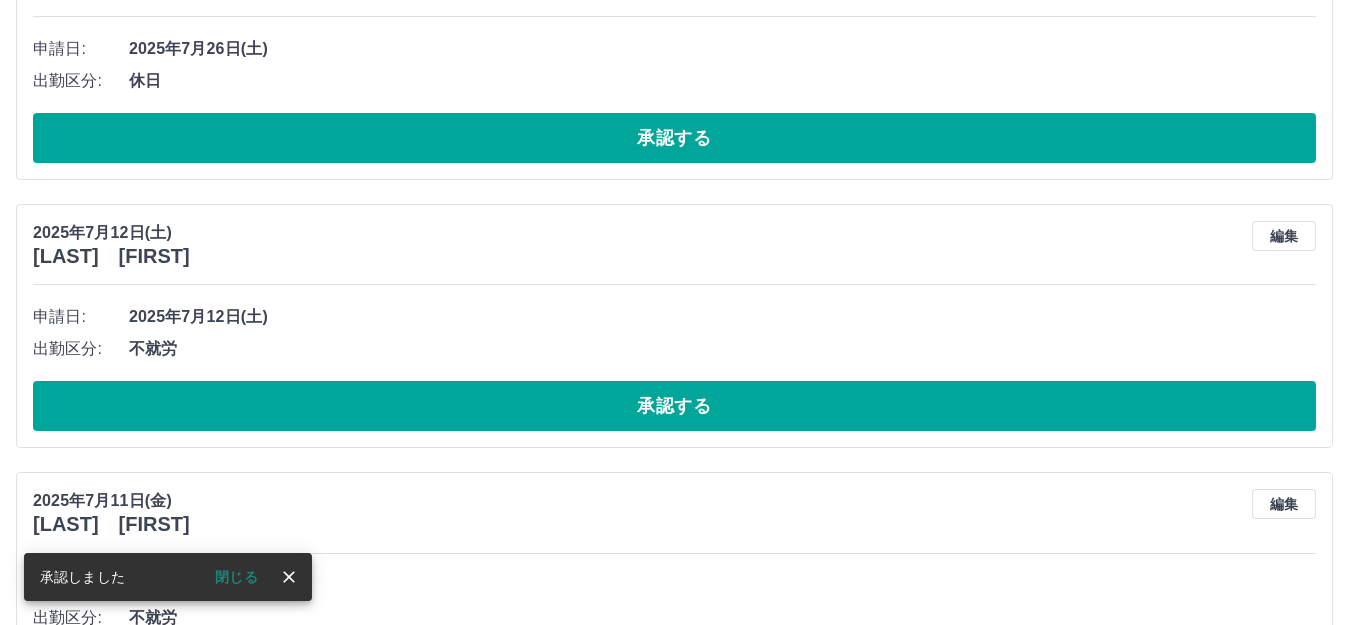 click on "承認する" at bounding box center [674, 406] 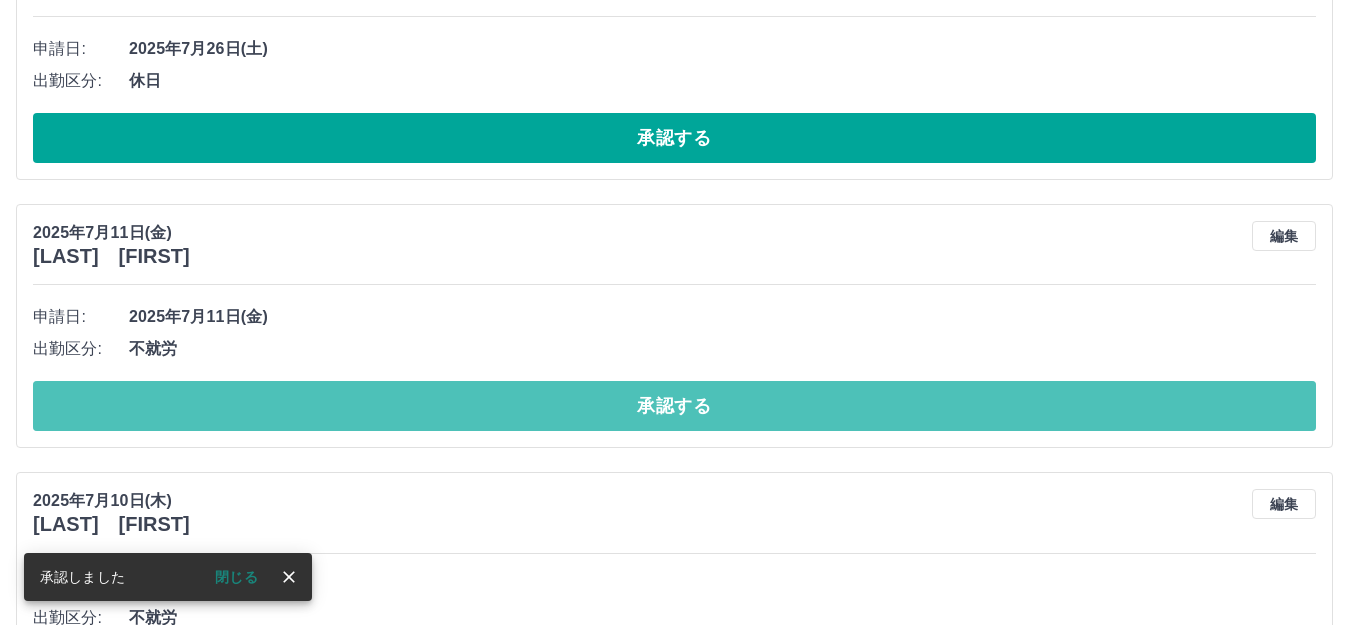 click on "承認する" at bounding box center (674, 406) 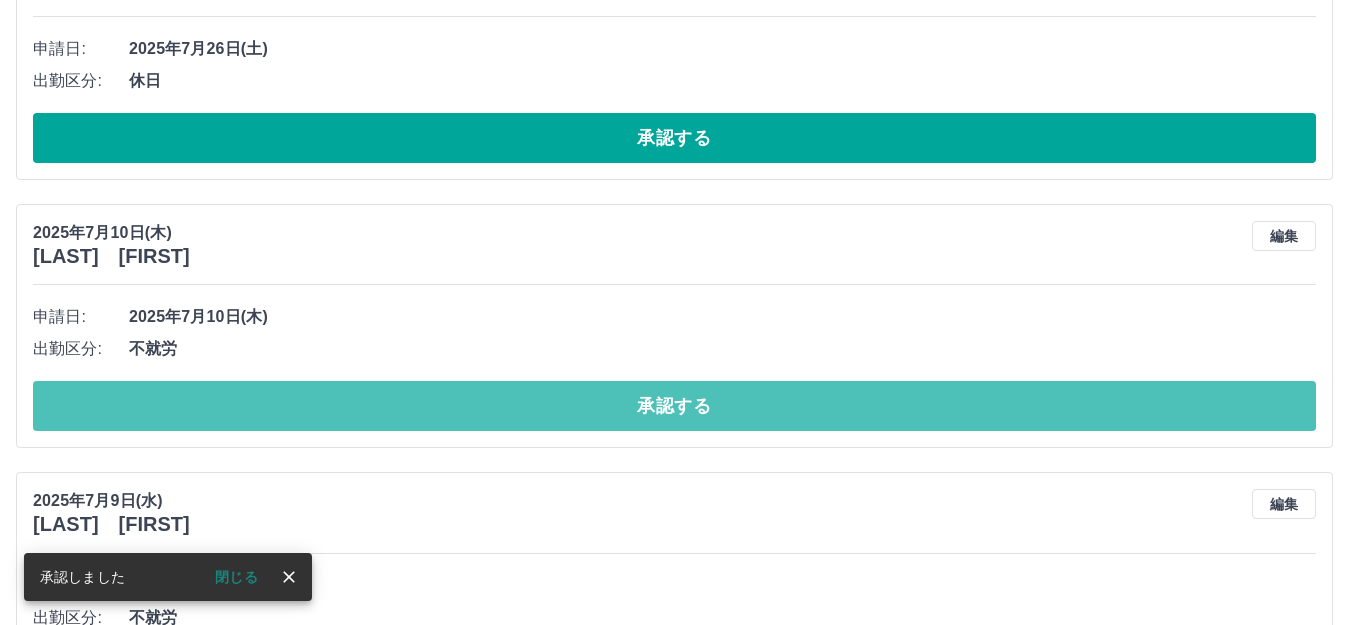 click on "承認する" at bounding box center [674, 406] 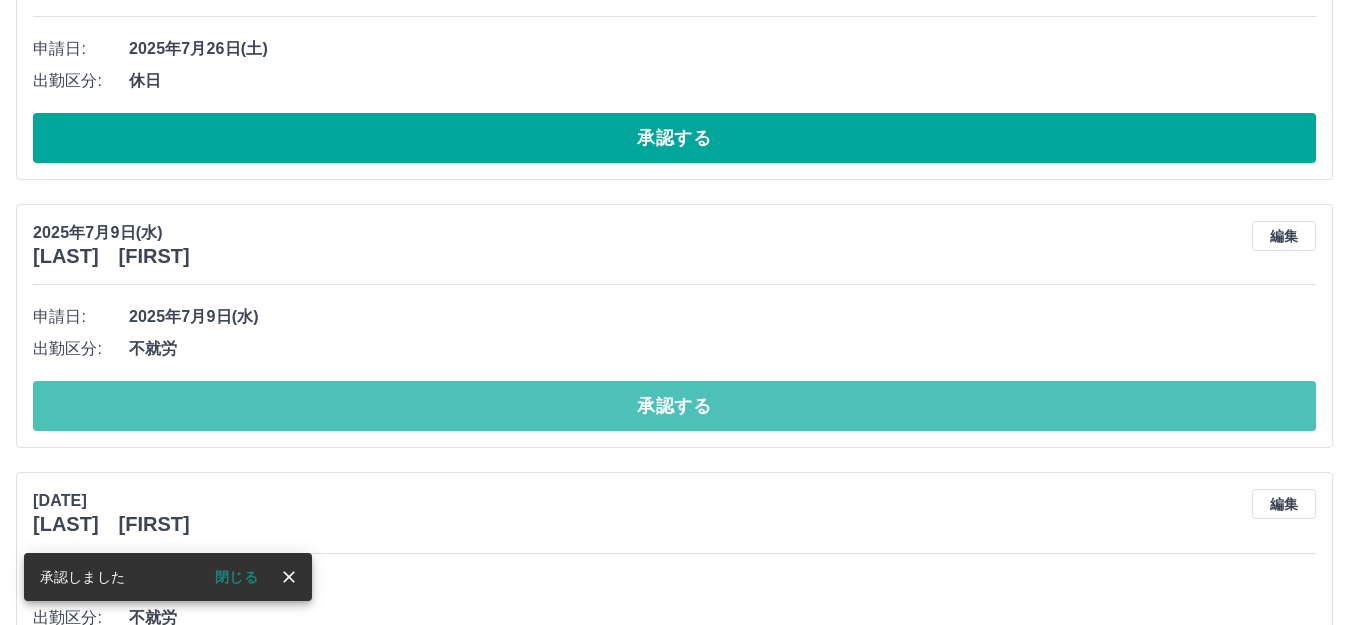 click on "承認する" at bounding box center (674, 406) 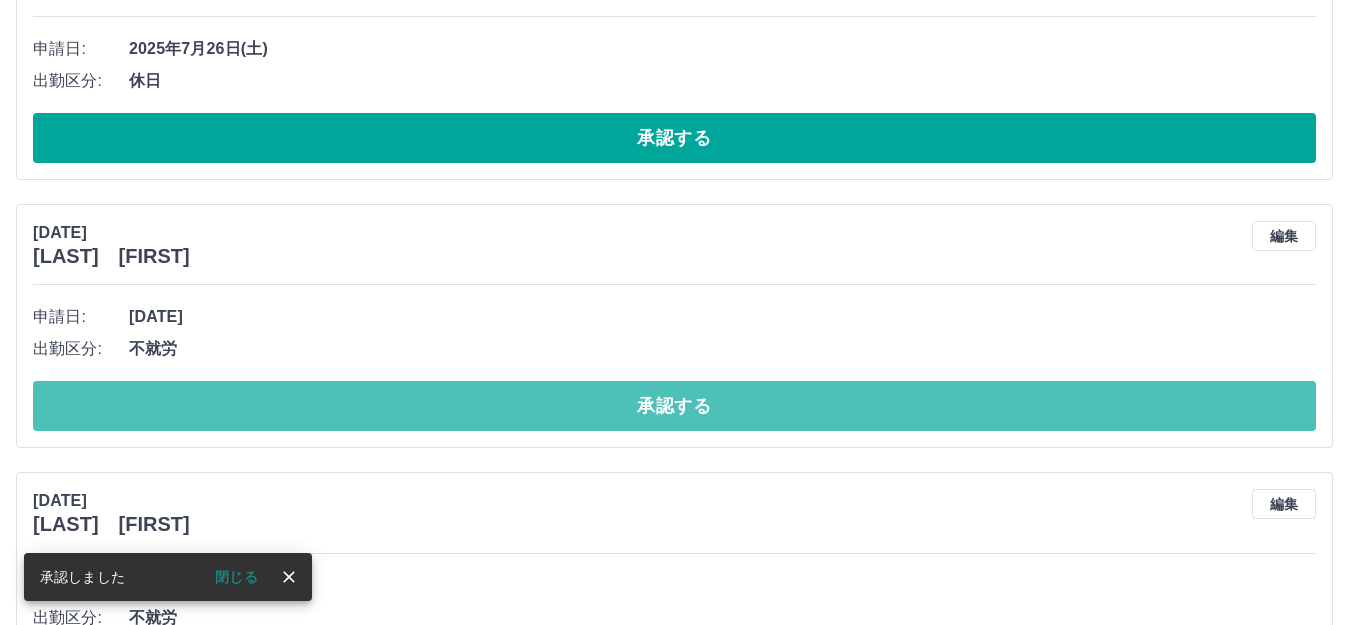 click on "承認する" at bounding box center [674, 406] 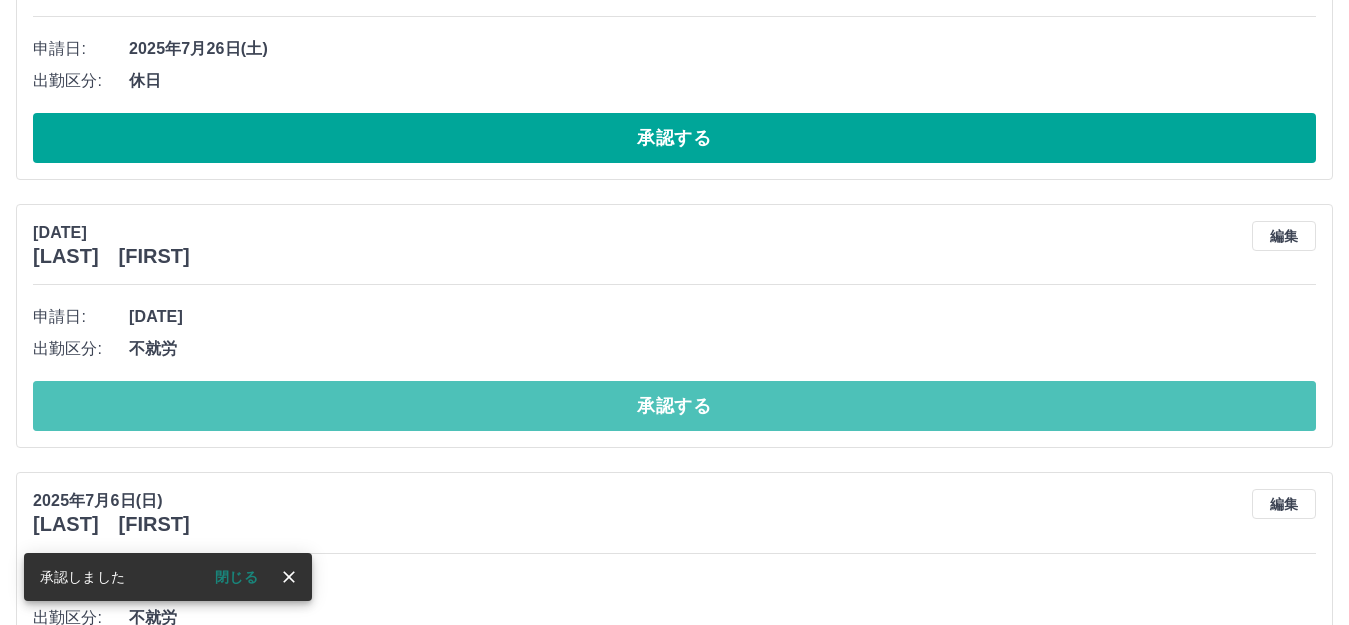 click on "承認する" at bounding box center [674, 406] 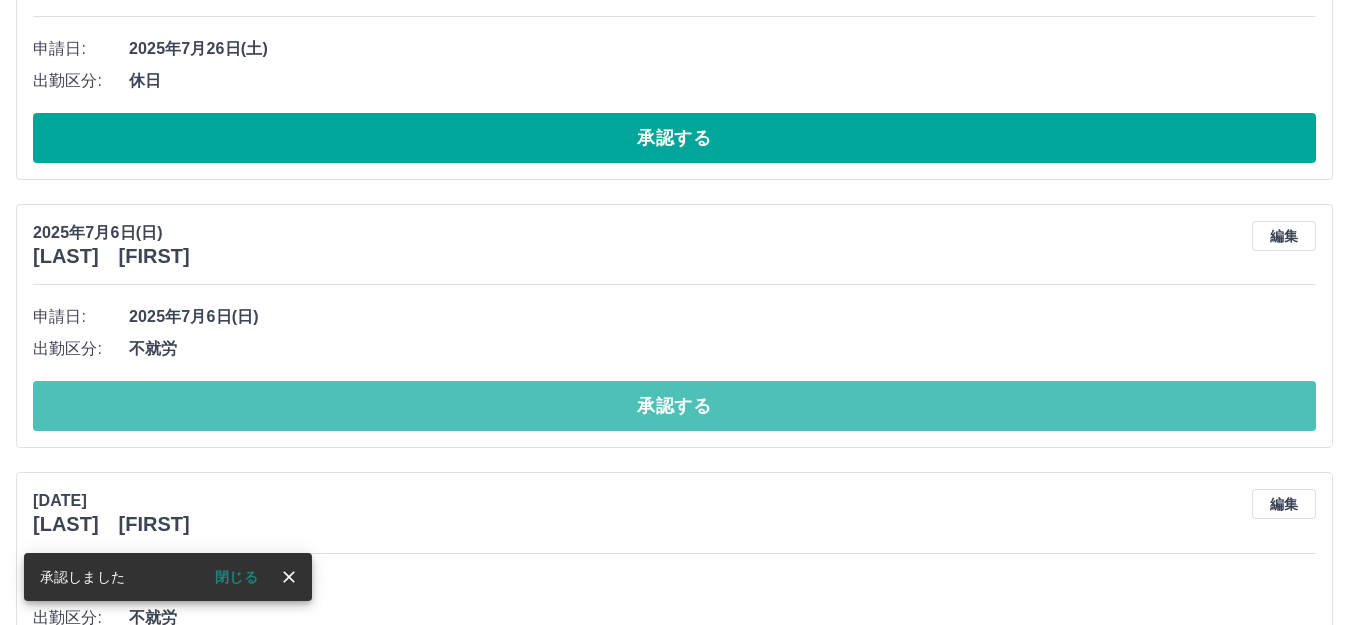 click on "承認する" at bounding box center [674, 406] 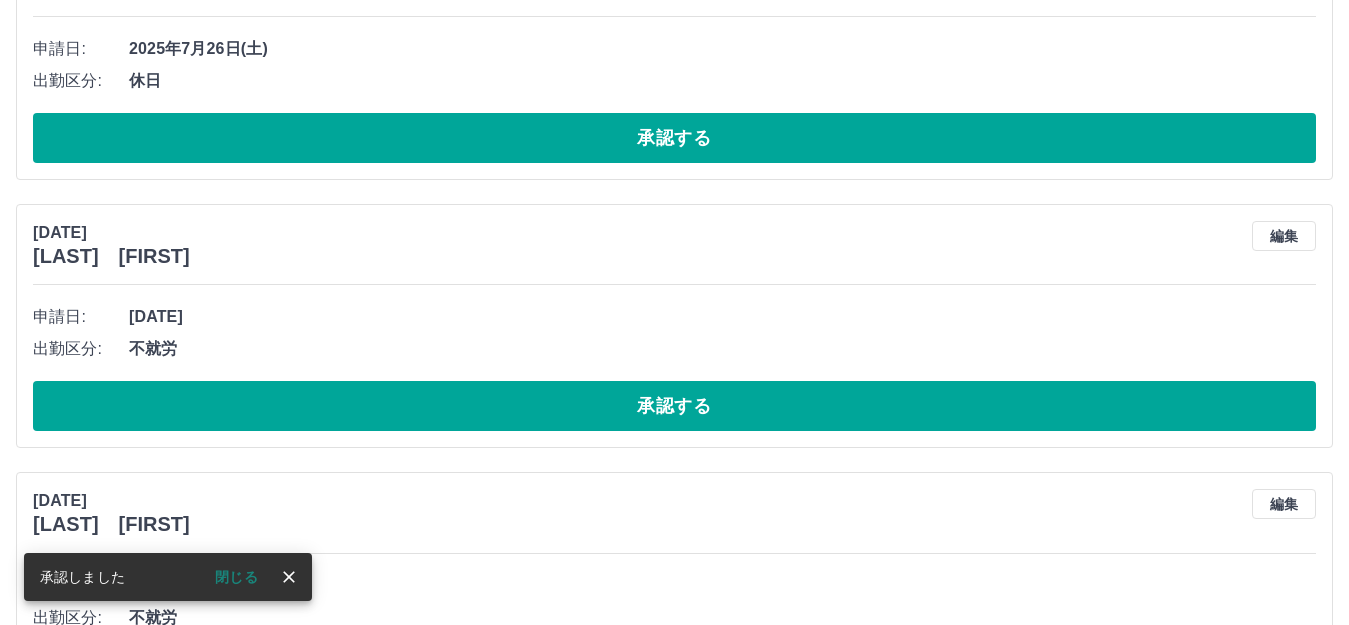 click on "承認する" at bounding box center [674, 406] 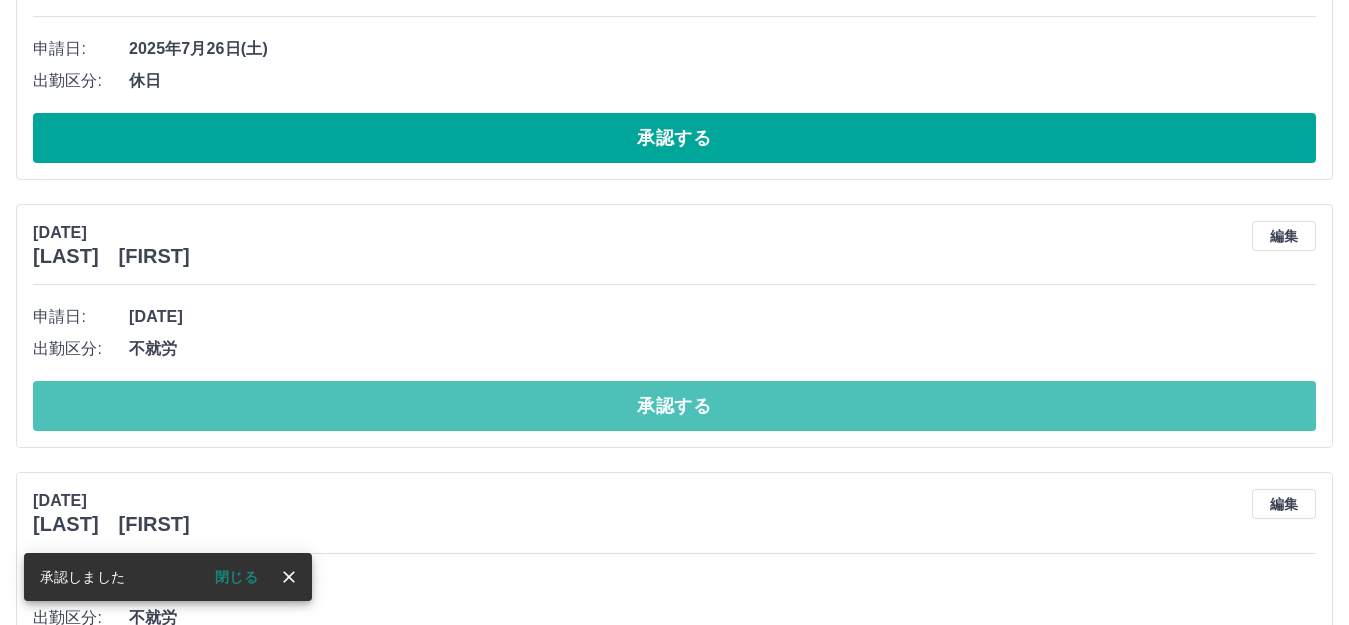 click on "承認する" at bounding box center [674, 406] 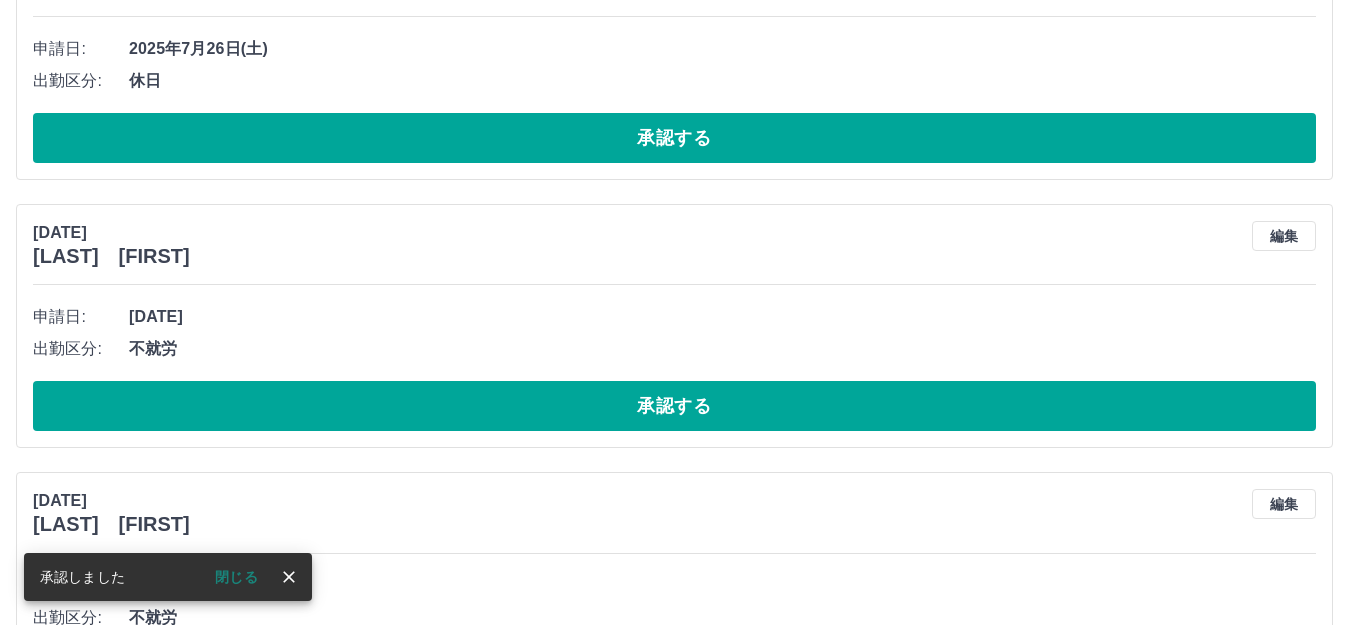 click on "承認する" at bounding box center (674, 406) 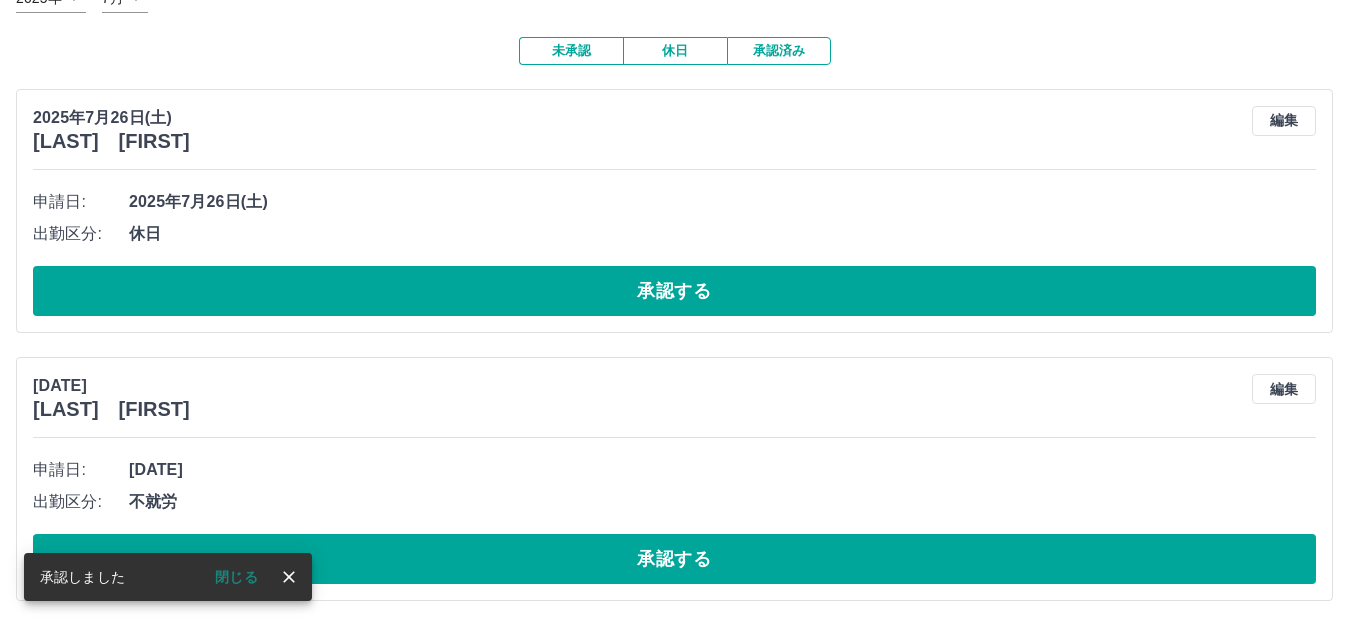 scroll, scrollTop: 149, scrollLeft: 0, axis: vertical 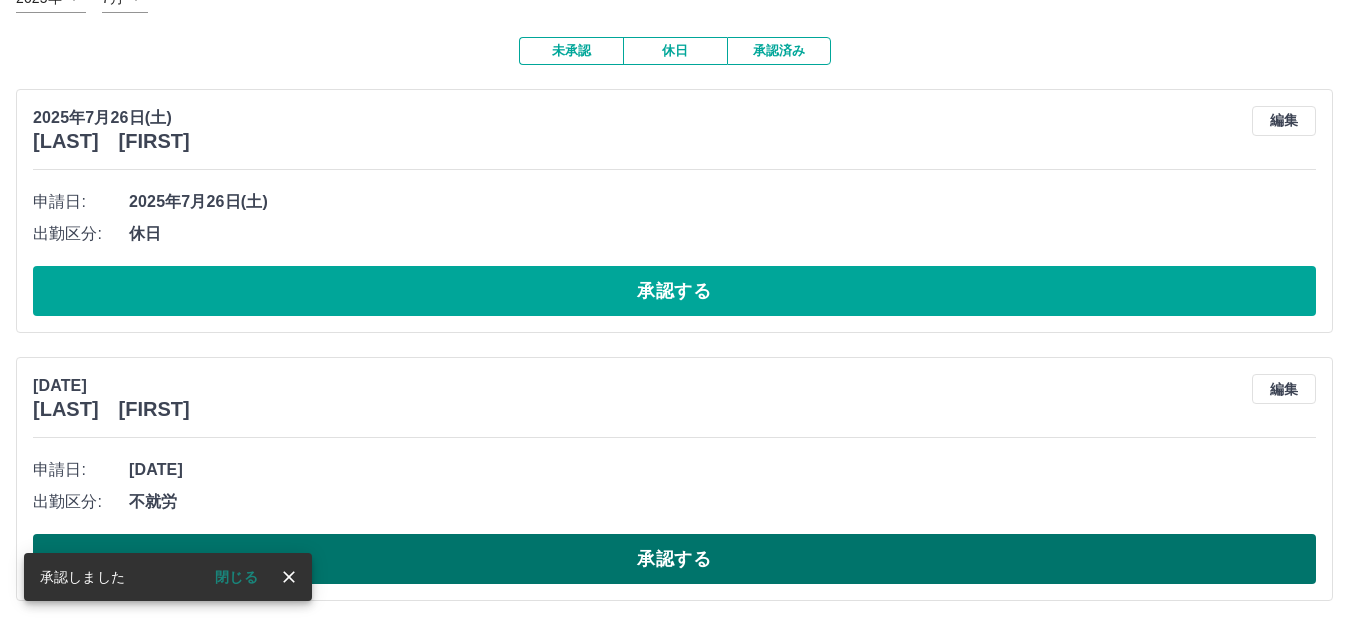 click on "承認する" at bounding box center (674, 559) 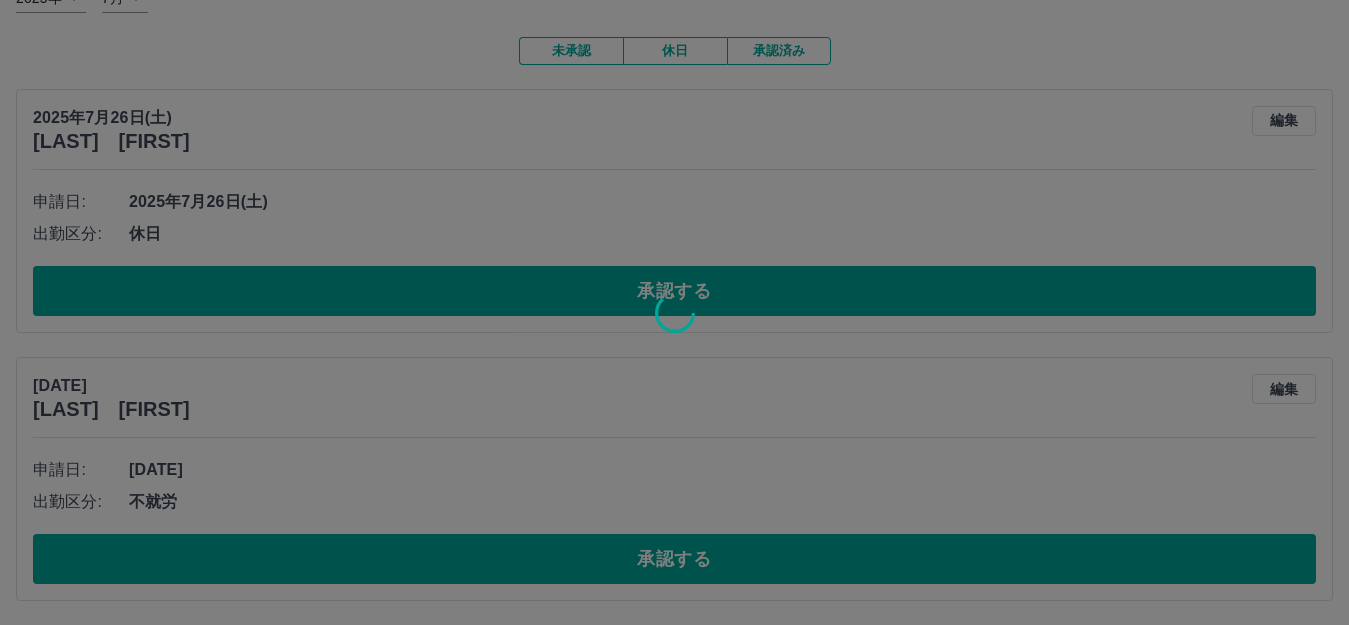 scroll, scrollTop: 0, scrollLeft: 0, axis: both 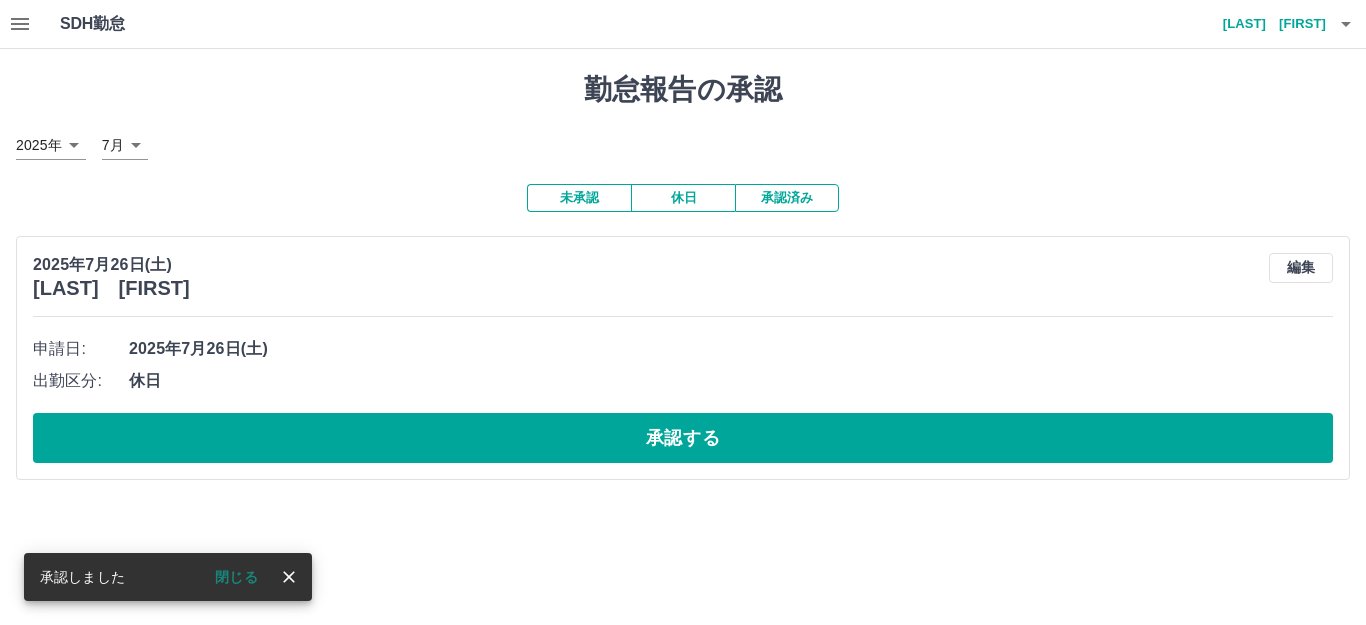 click on "SDH勤怠 [LAST]　[FIRST] 承認しました 閉じる 勤怠報告の承認 2025年 **** 7月 * 未承認 休日 承認済み 2025年7月26日(土) [LAST]　[FIRST] 編集 申請日: 2025年7月26日(土) 出勤区分: 休日 承認する SDH勤怠" at bounding box center [683, 252] 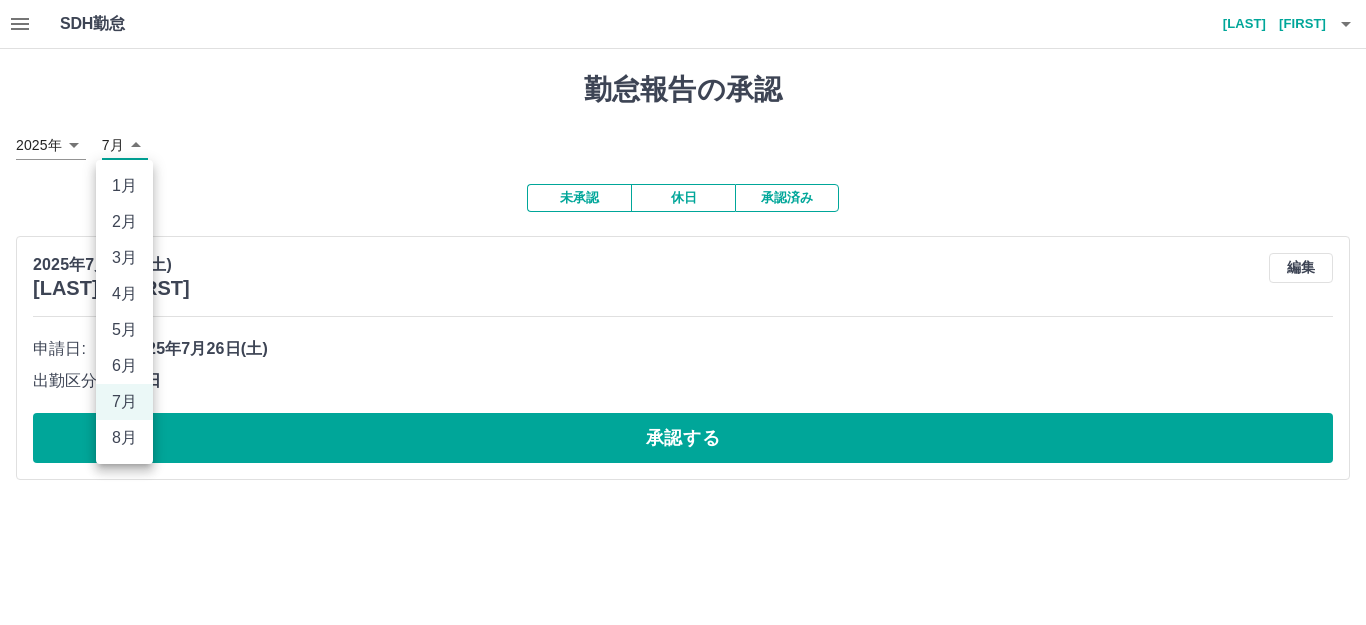 click on "8月" at bounding box center (124, 438) 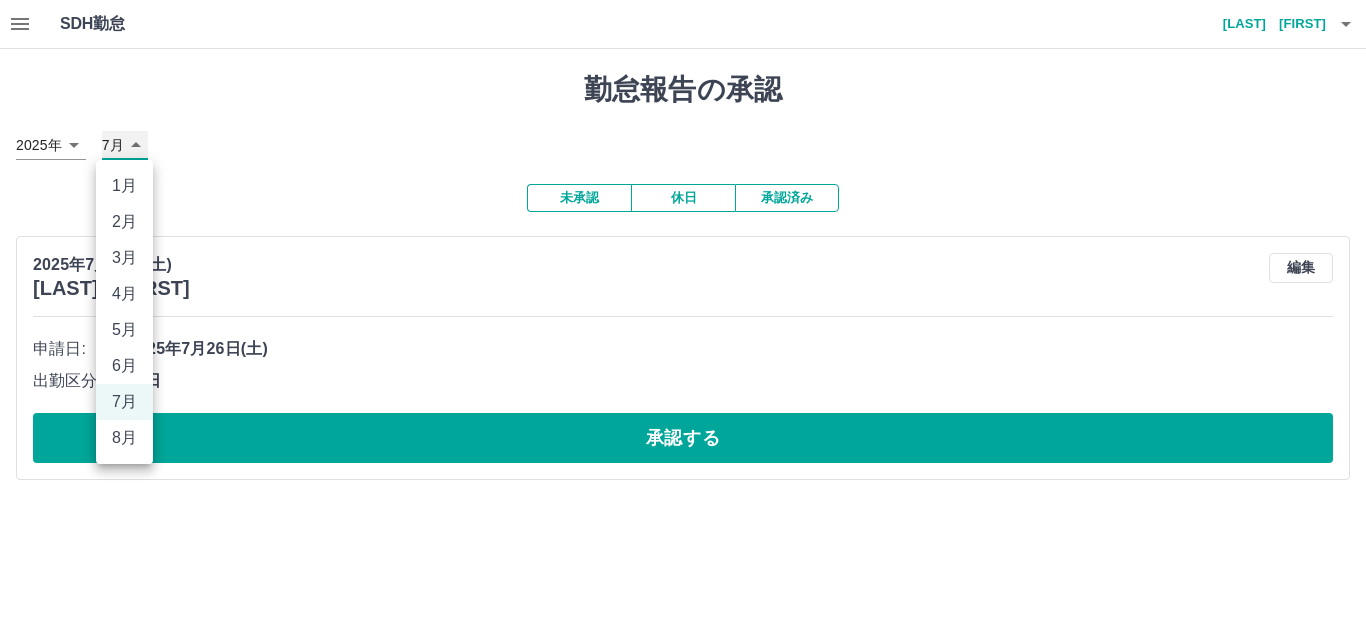 type on "*" 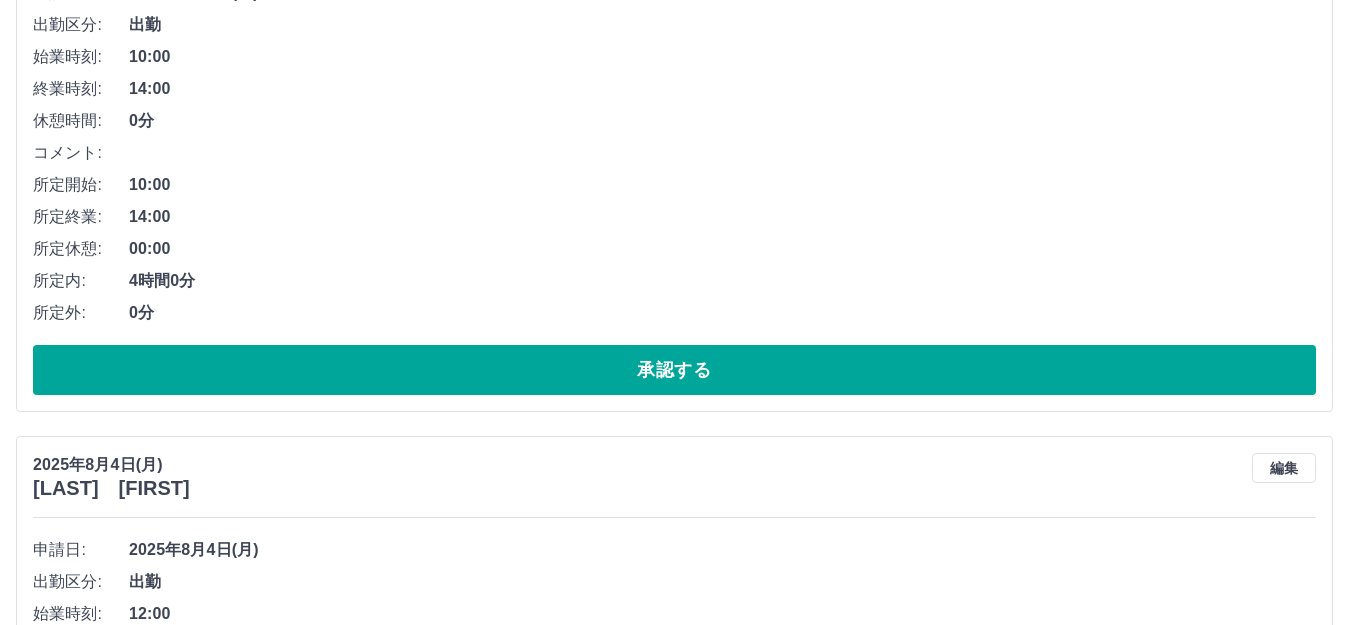 scroll, scrollTop: 738, scrollLeft: 0, axis: vertical 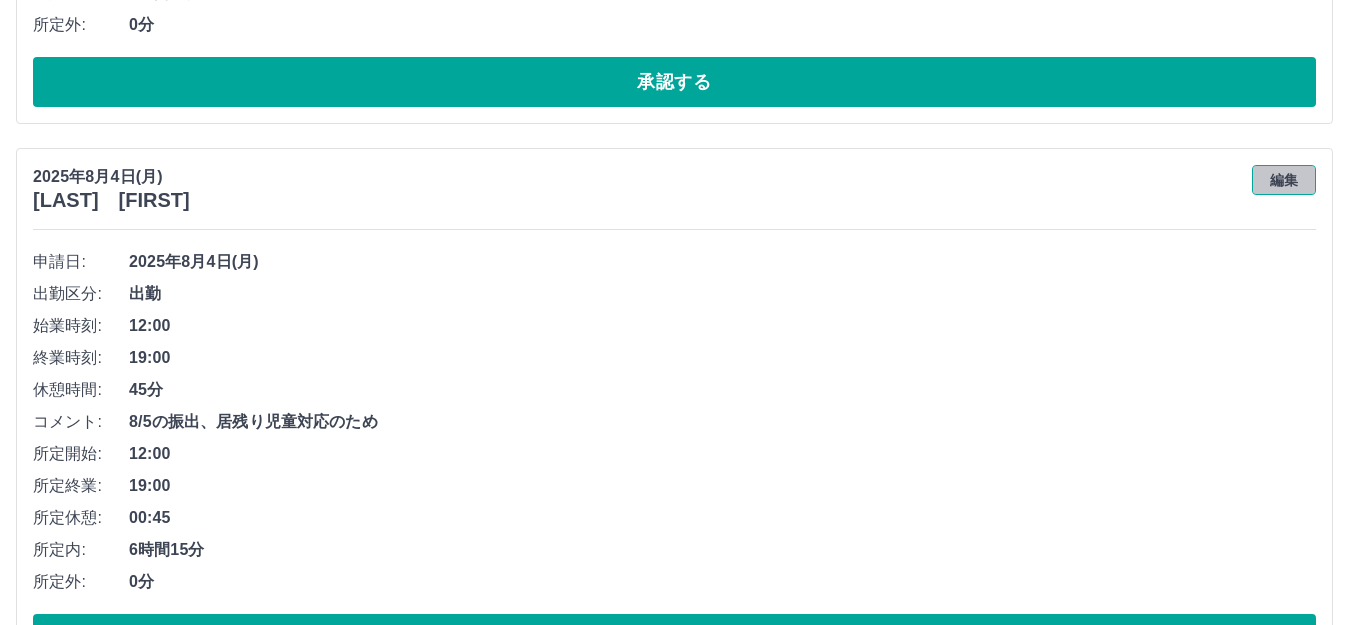 click on "編集" at bounding box center (1284, 180) 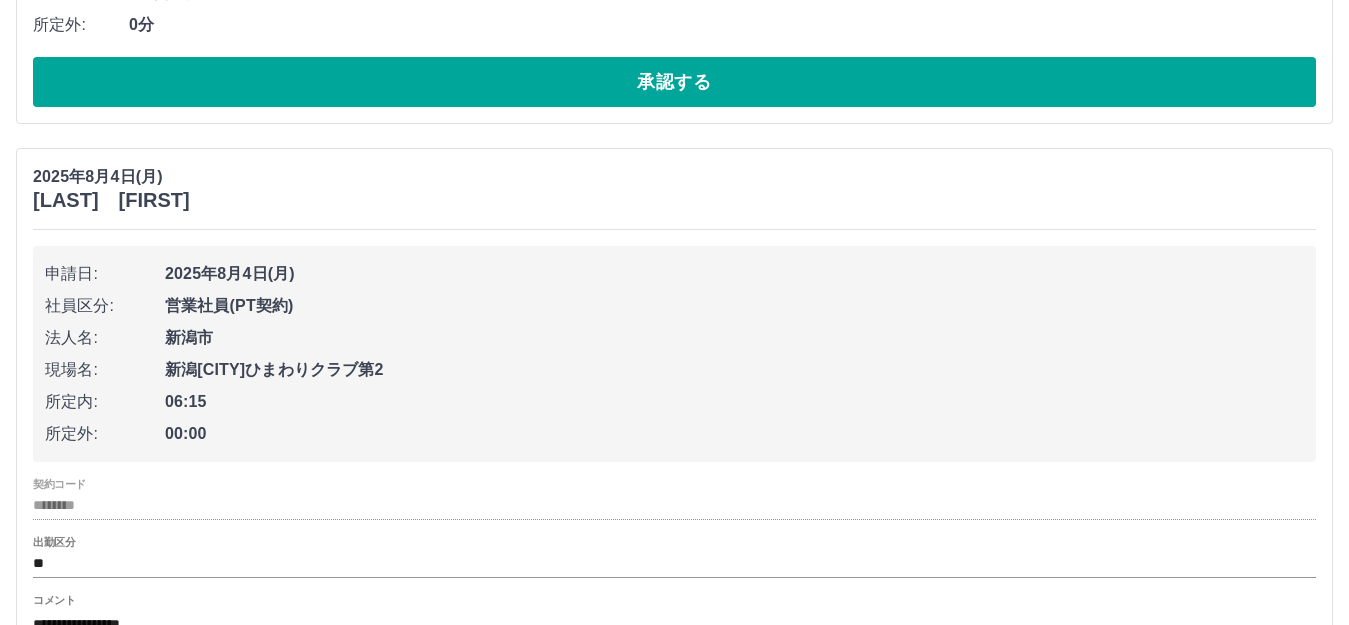 click on "2025年8月4日(月)" at bounding box center (734, 274) 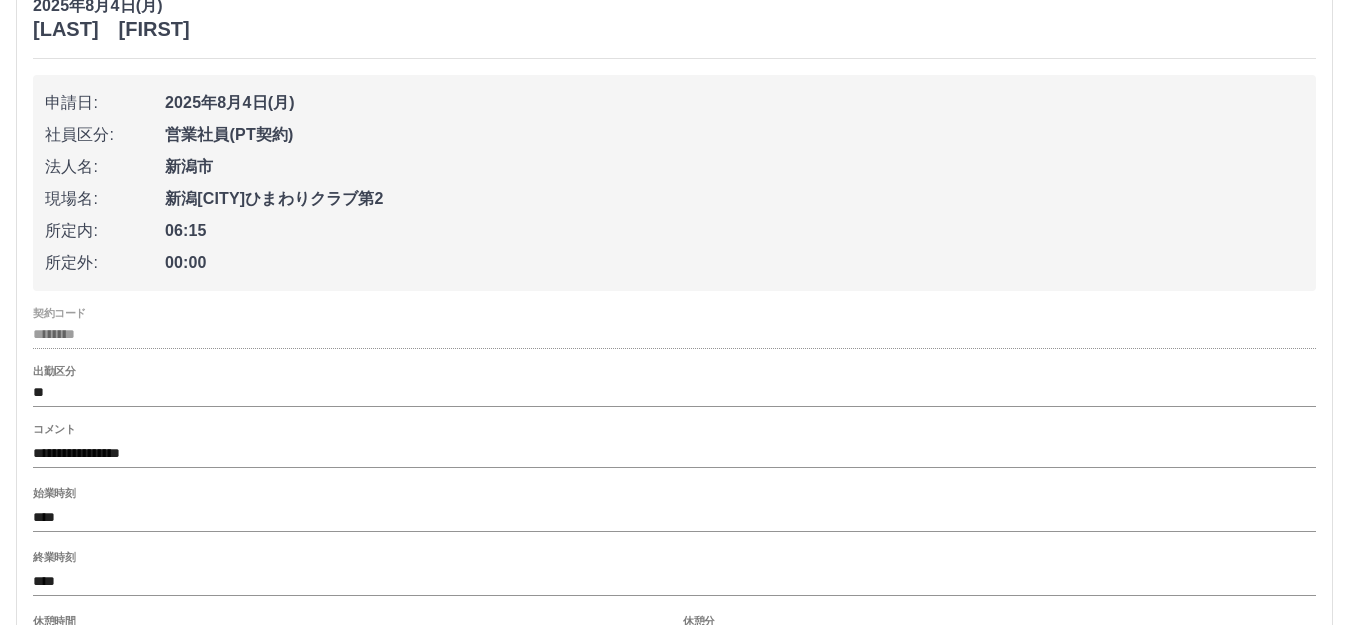 scroll, scrollTop: 1800, scrollLeft: 0, axis: vertical 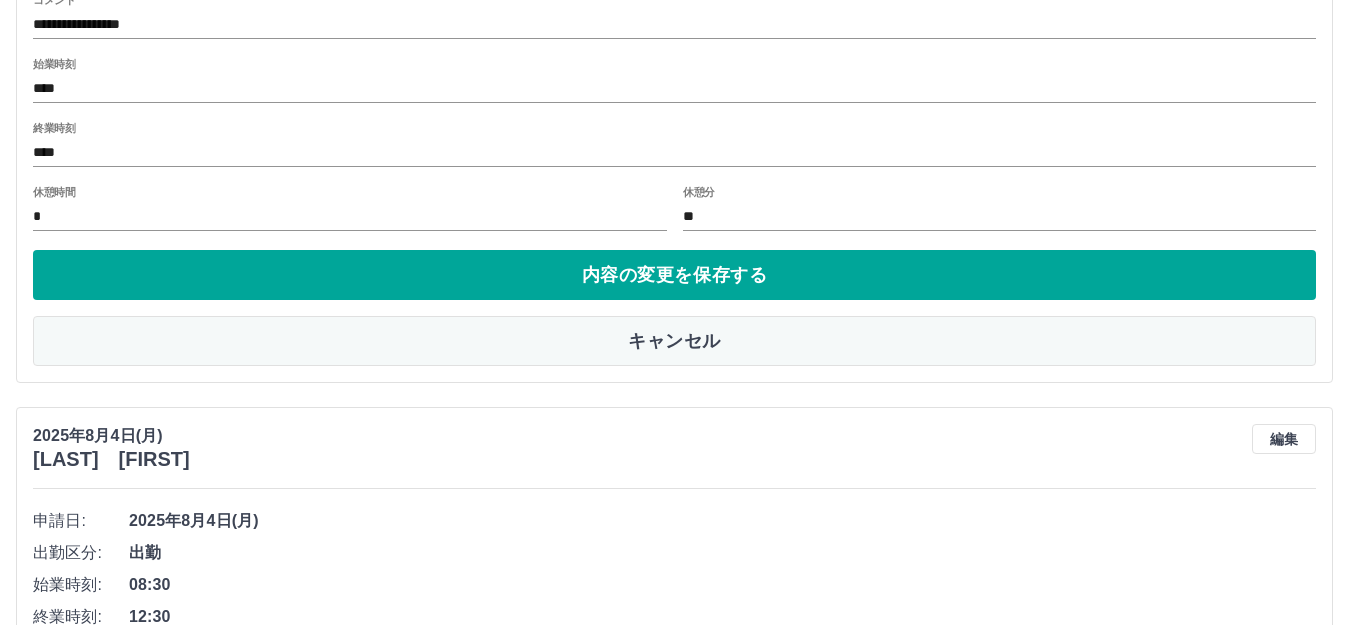 click on "キャンセル" at bounding box center [674, 341] 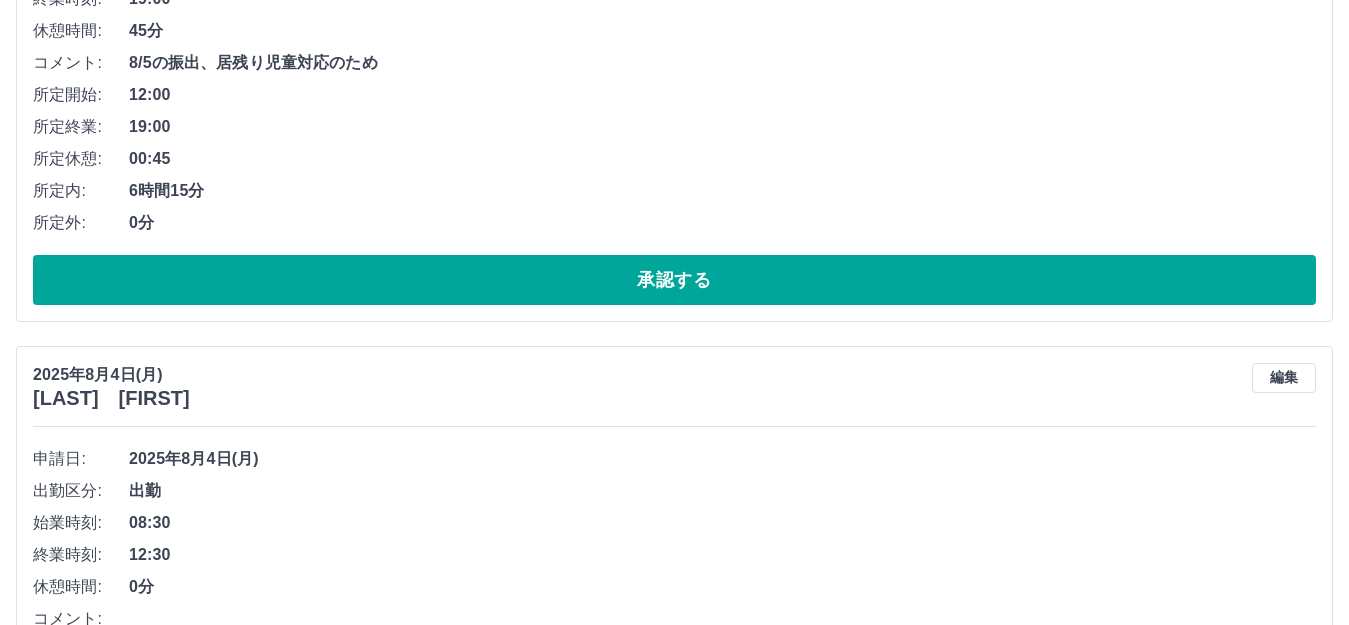 scroll, scrollTop: 1400, scrollLeft: 0, axis: vertical 